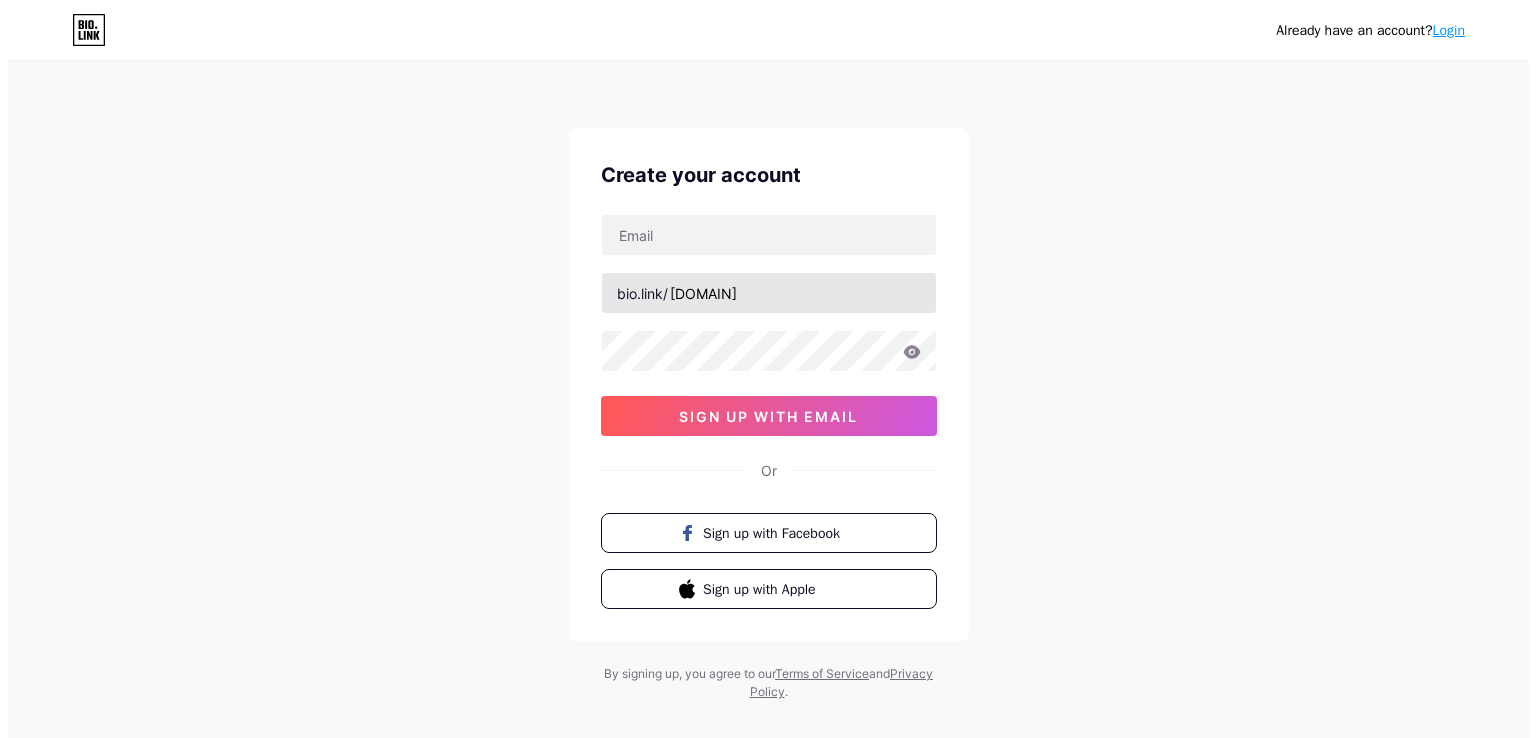 scroll, scrollTop: 0, scrollLeft: 0, axis: both 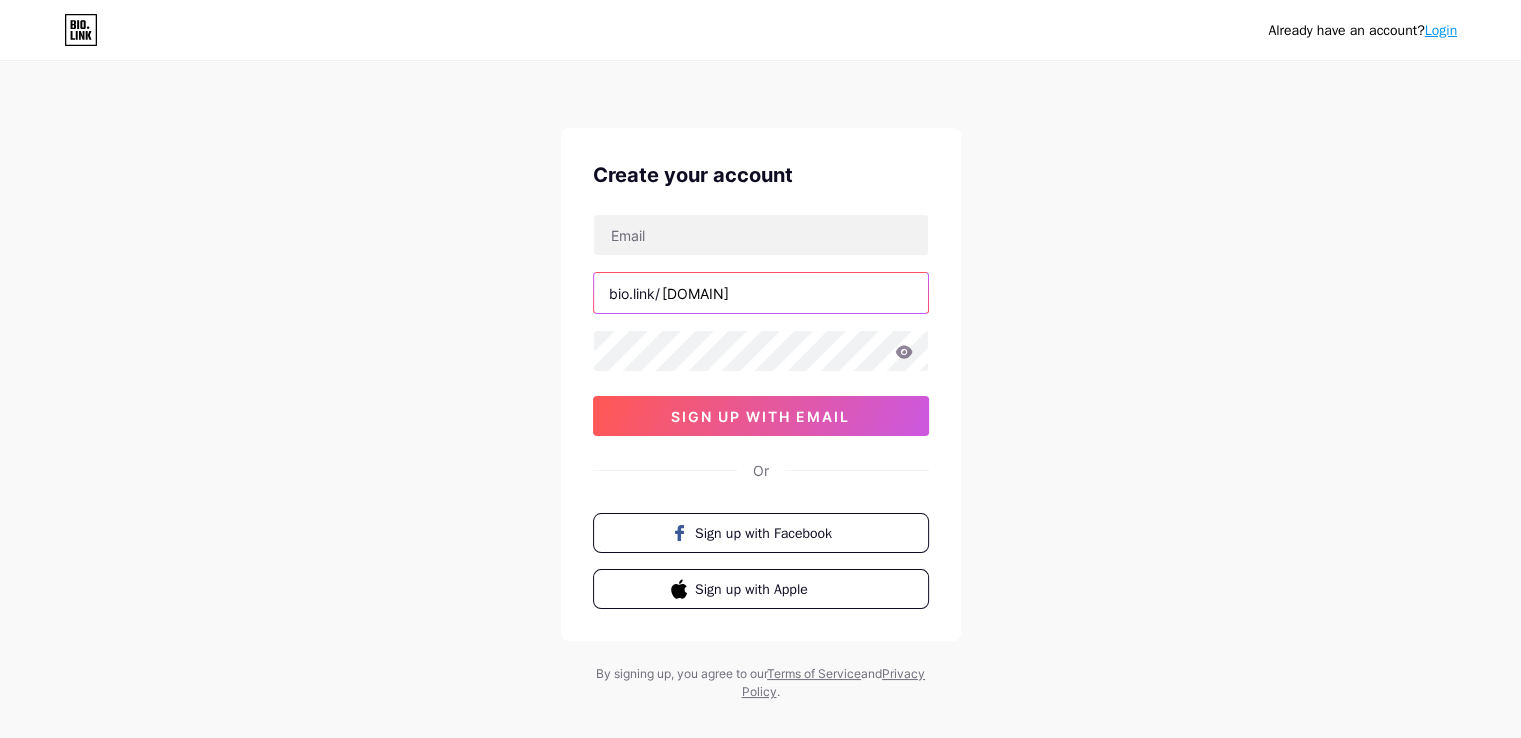 click on "[DOMAIN]" at bounding box center [761, 293] 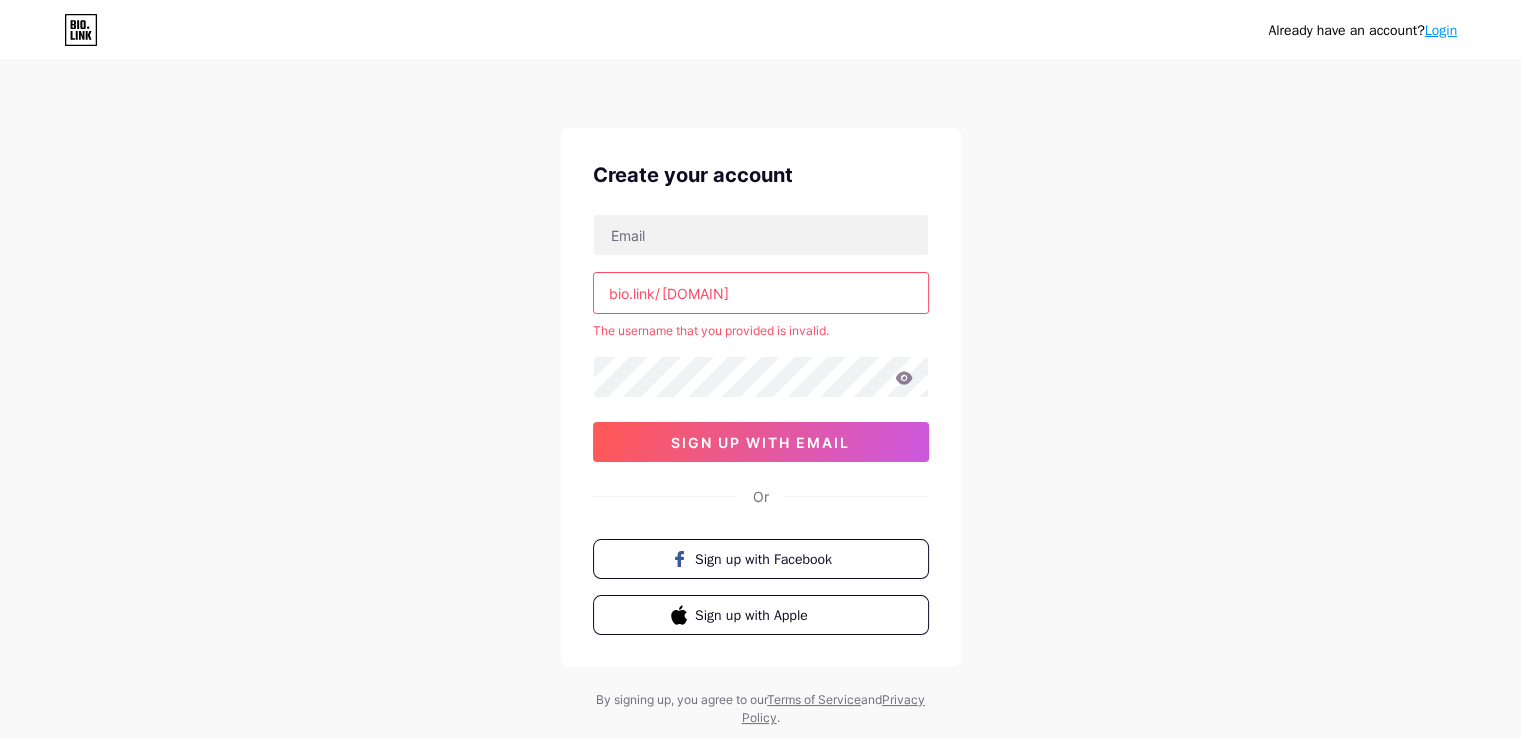 click on "4devnet.com" at bounding box center [761, 293] 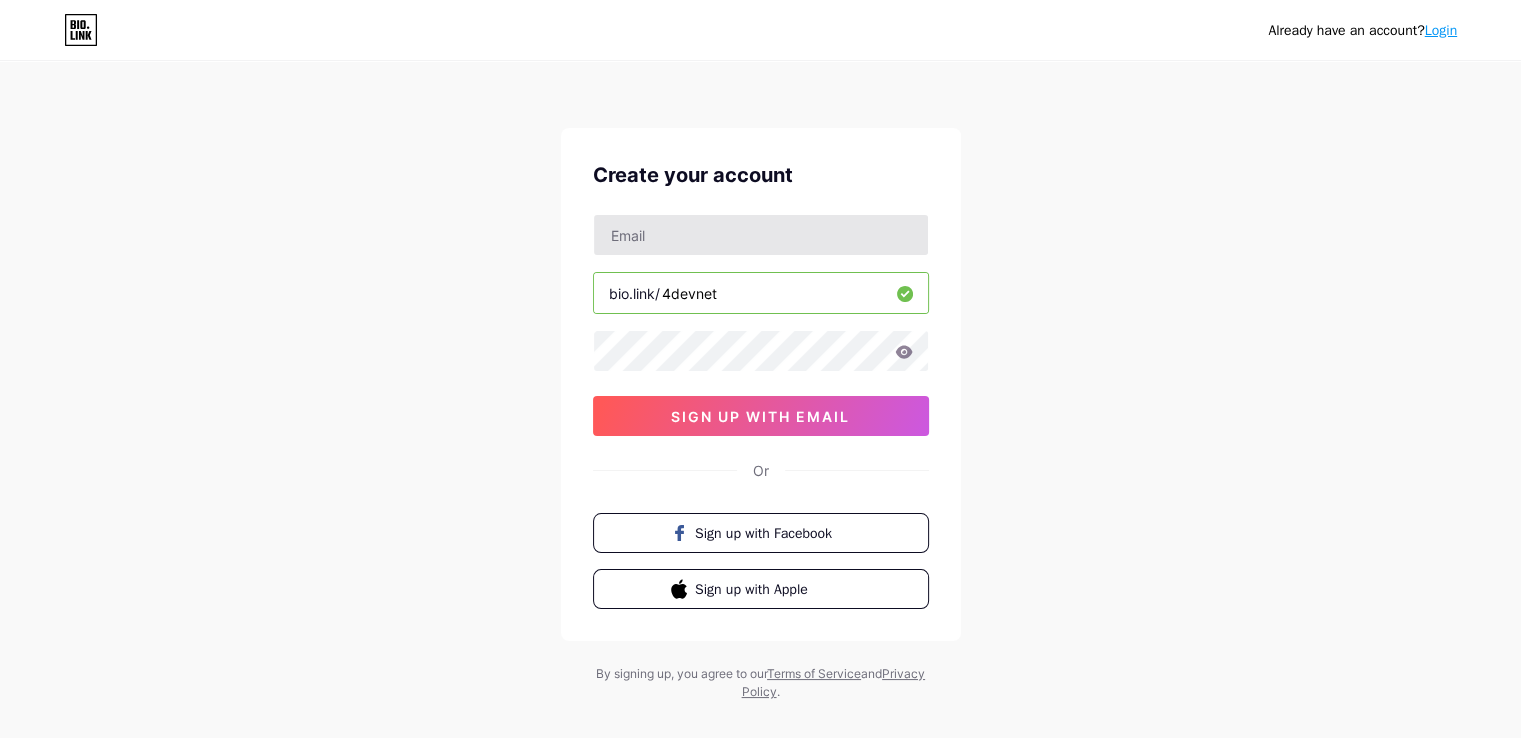 type on "4devnet" 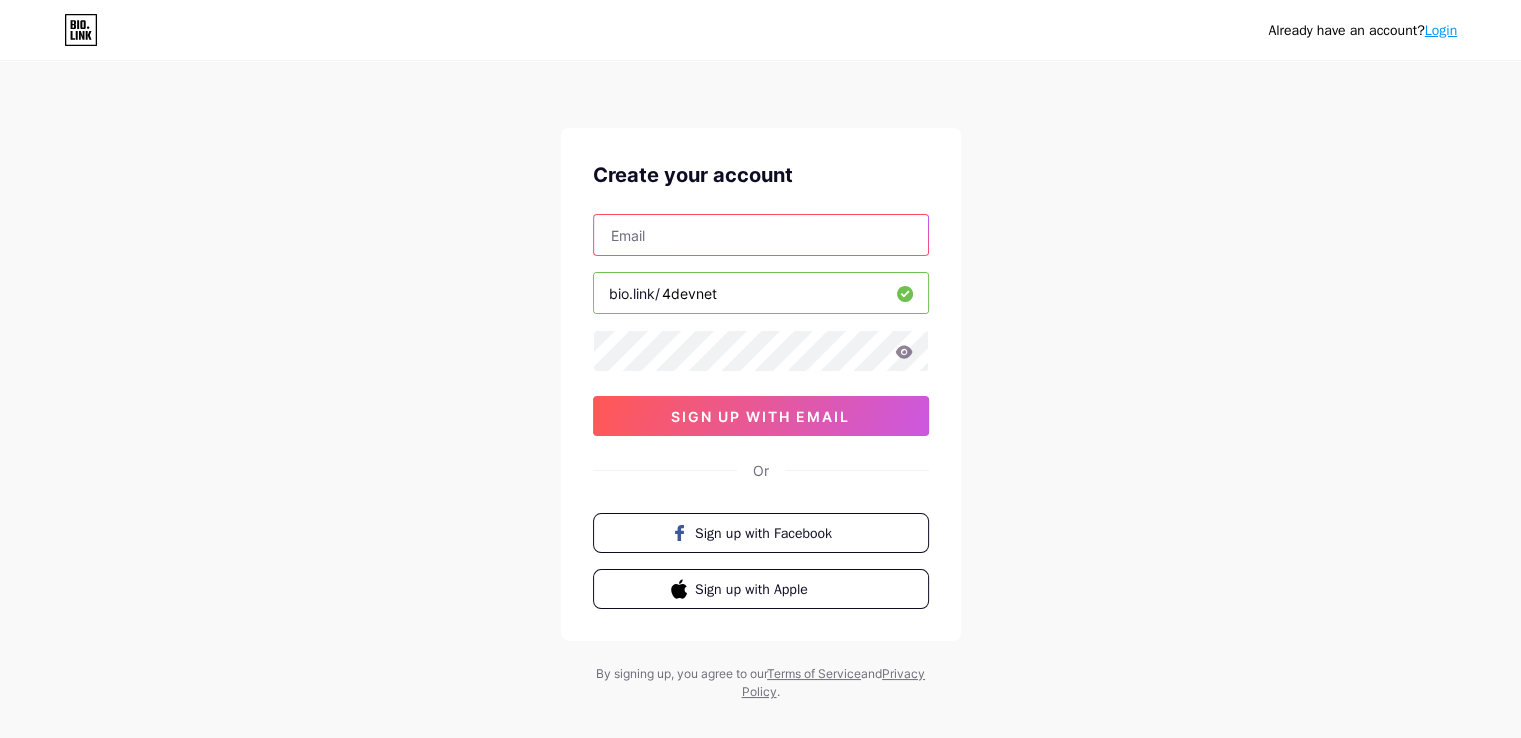 click at bounding box center (761, 235) 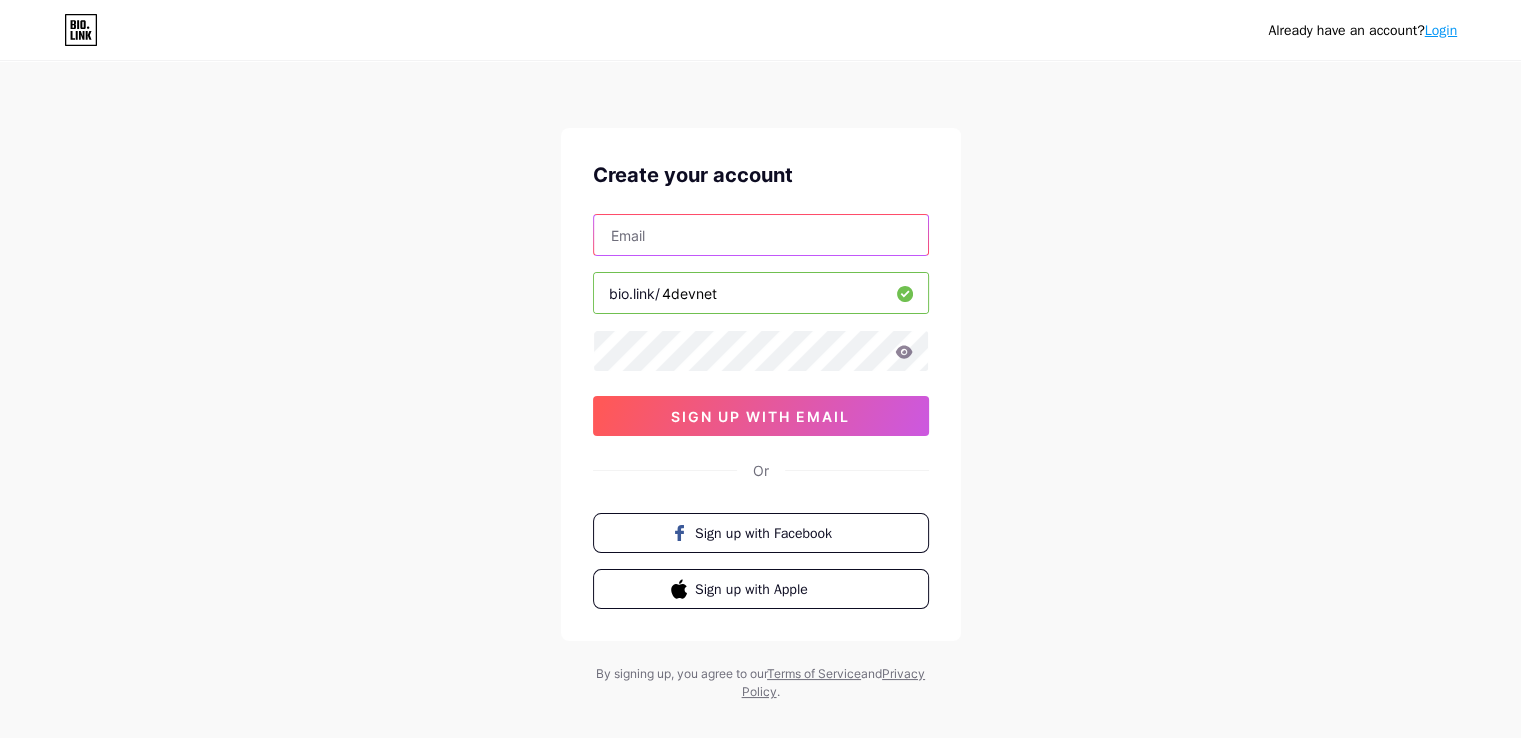 type on "[EMAIL]" 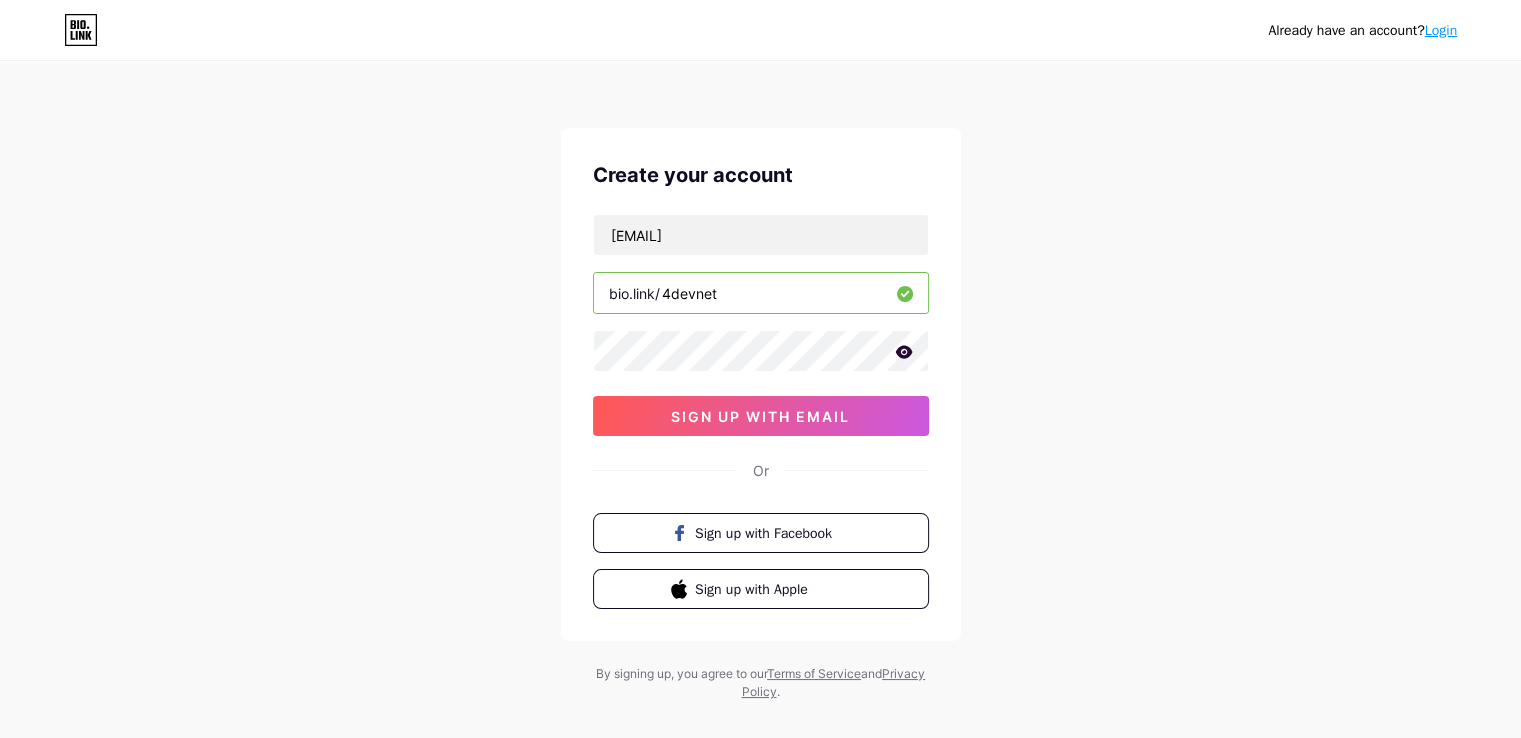 click 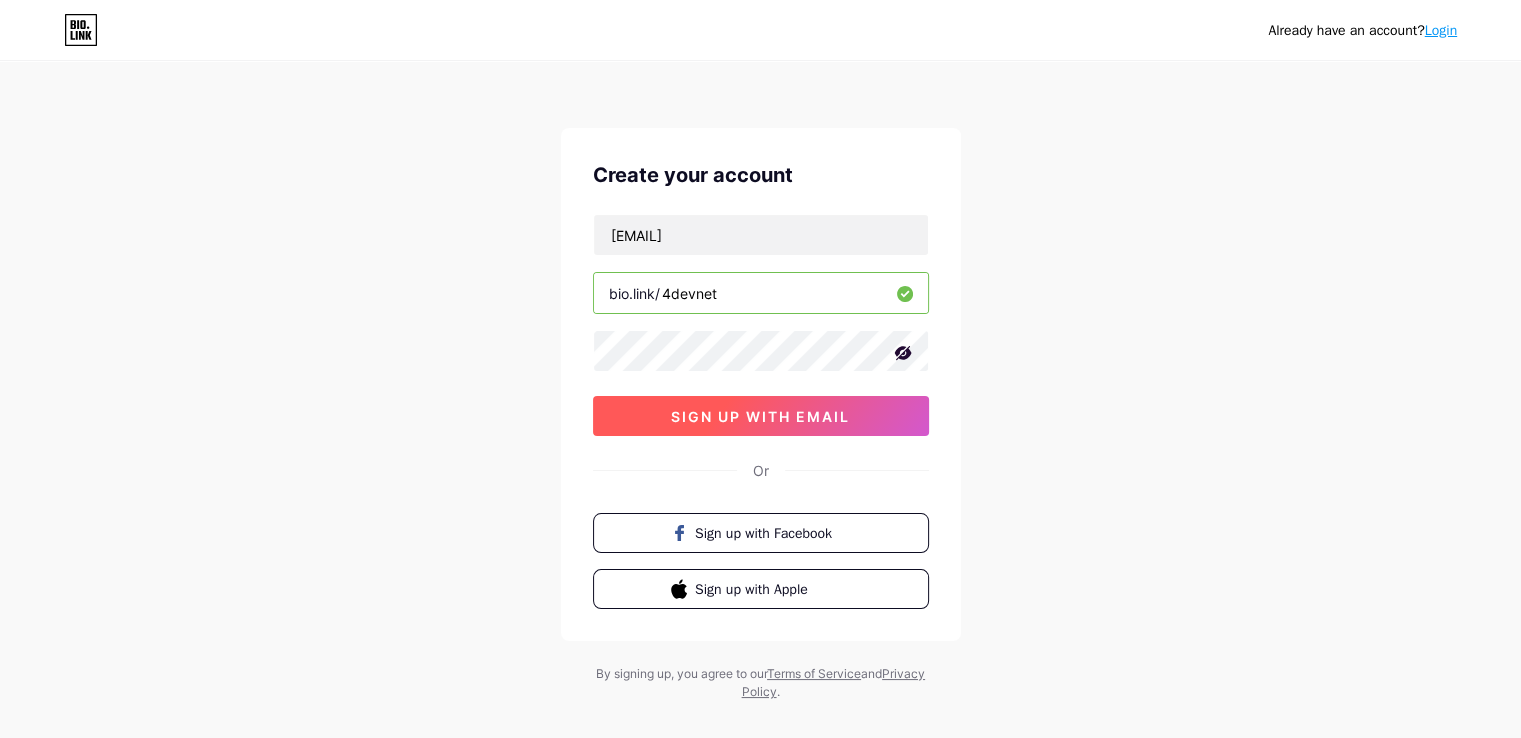 click on "sign up with email" at bounding box center (761, 416) 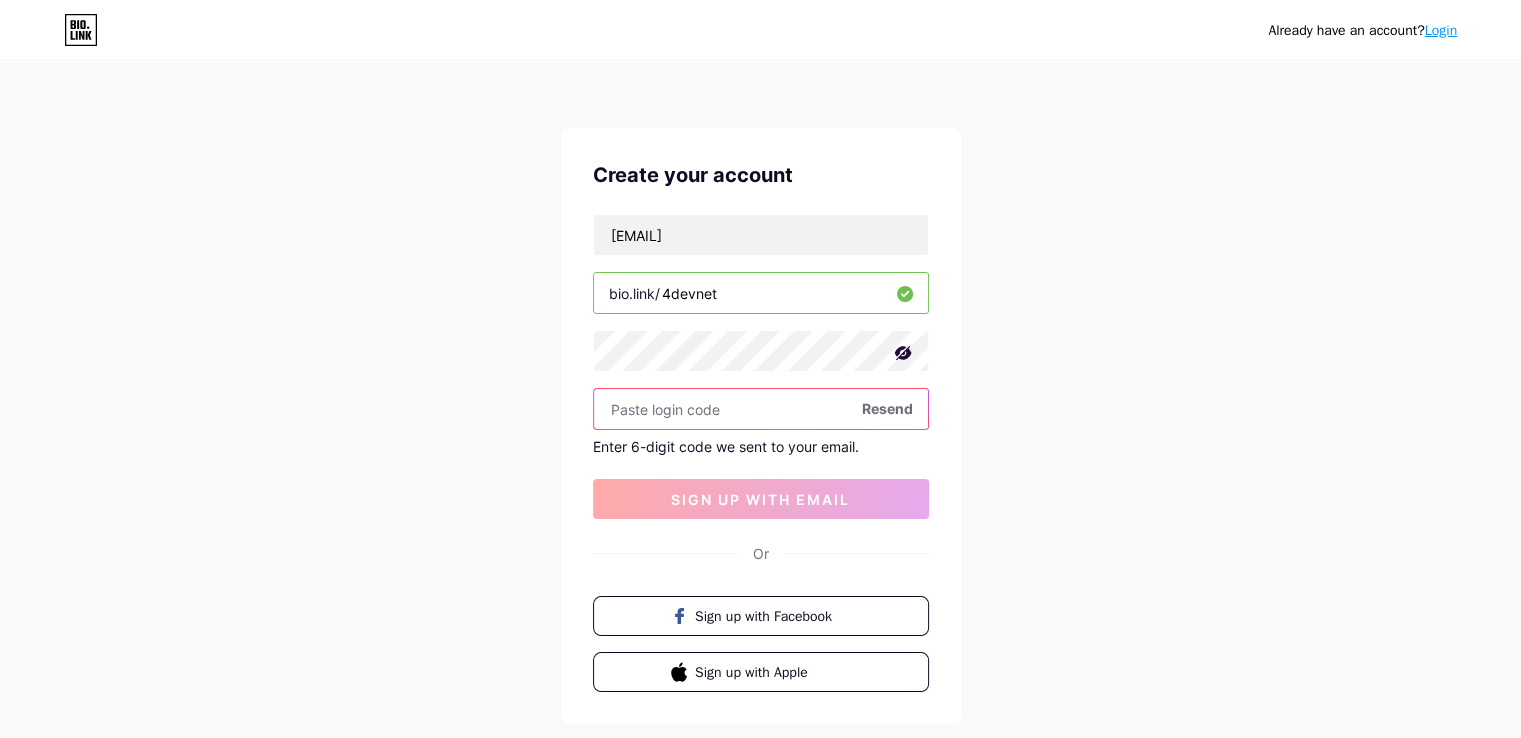 paste on "474582" 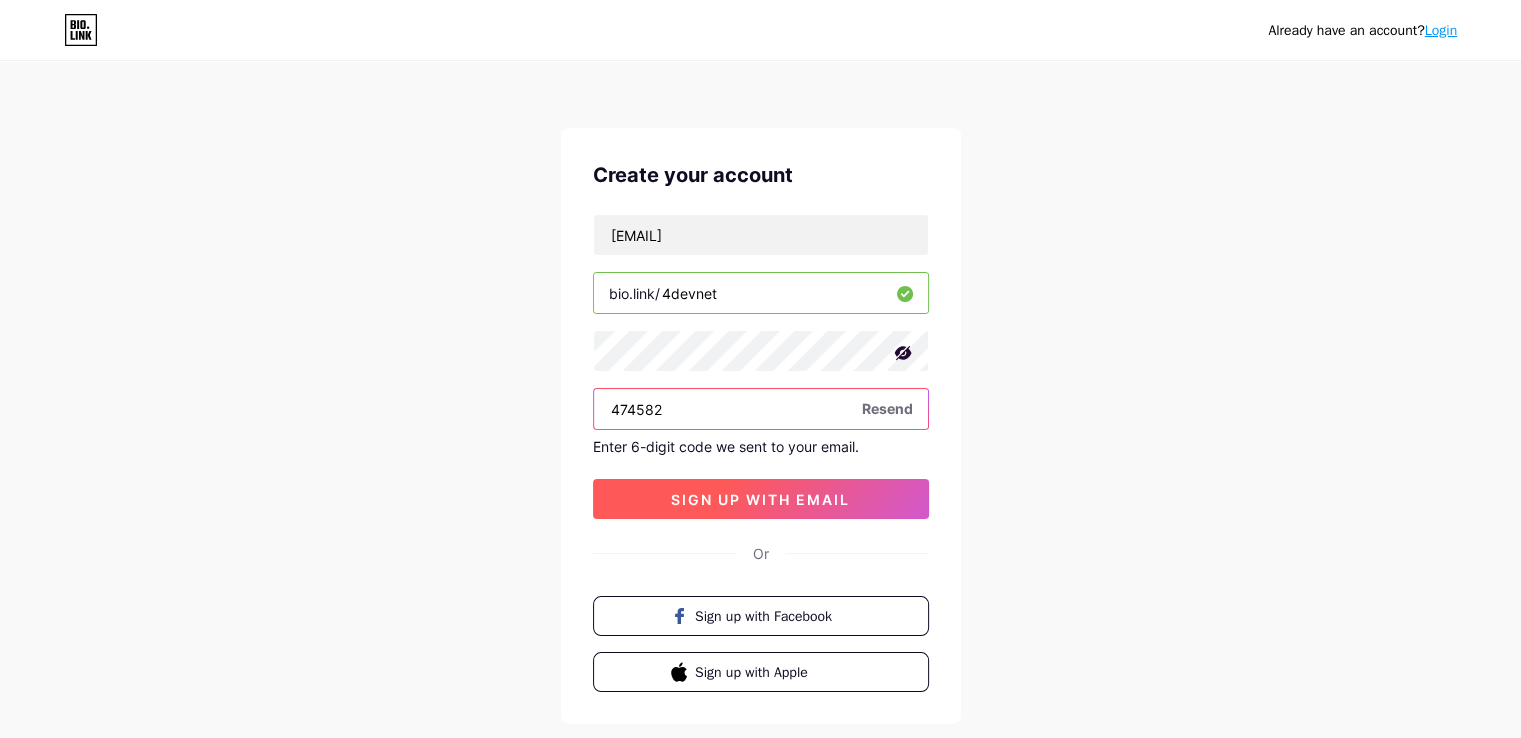 type on "474582" 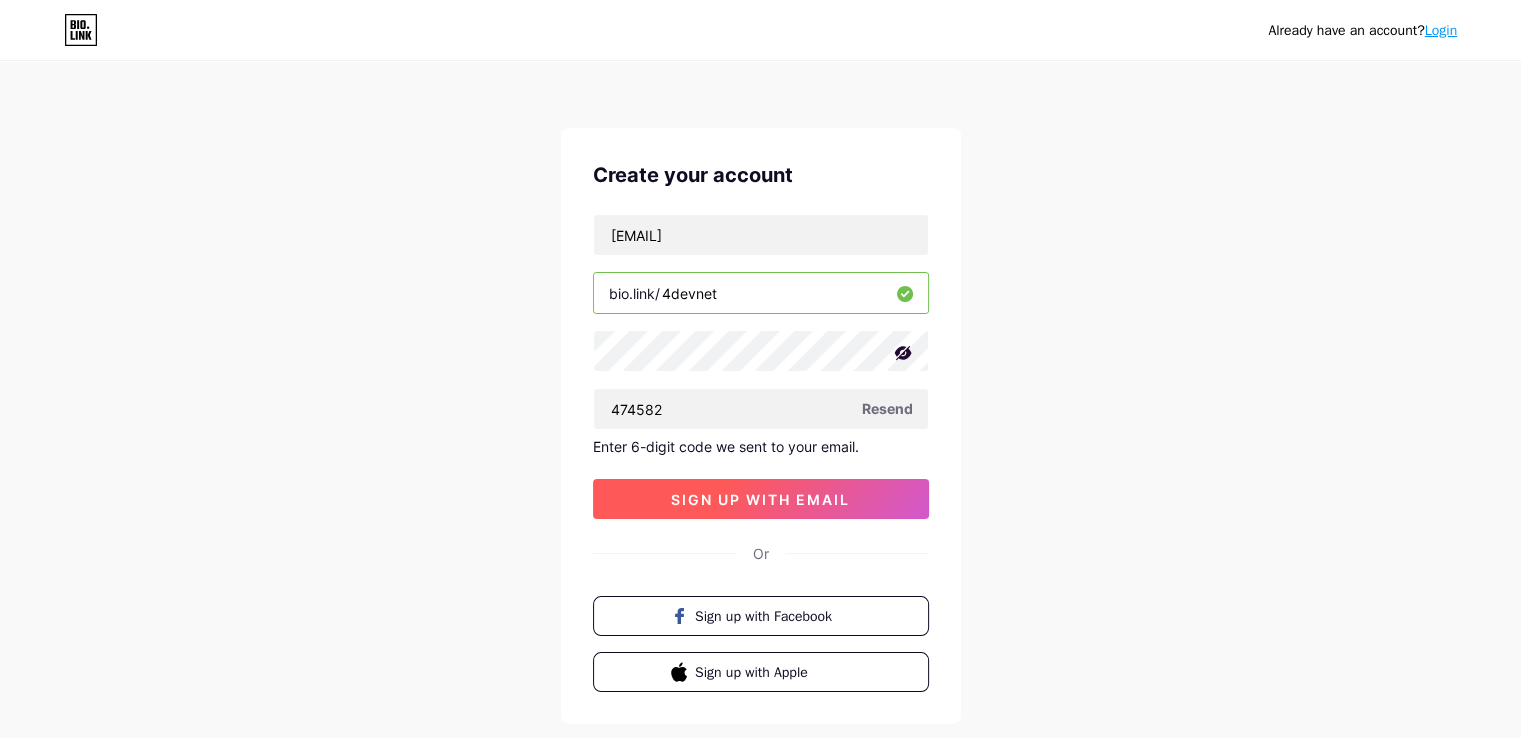 click on "sign up with email" at bounding box center [760, 499] 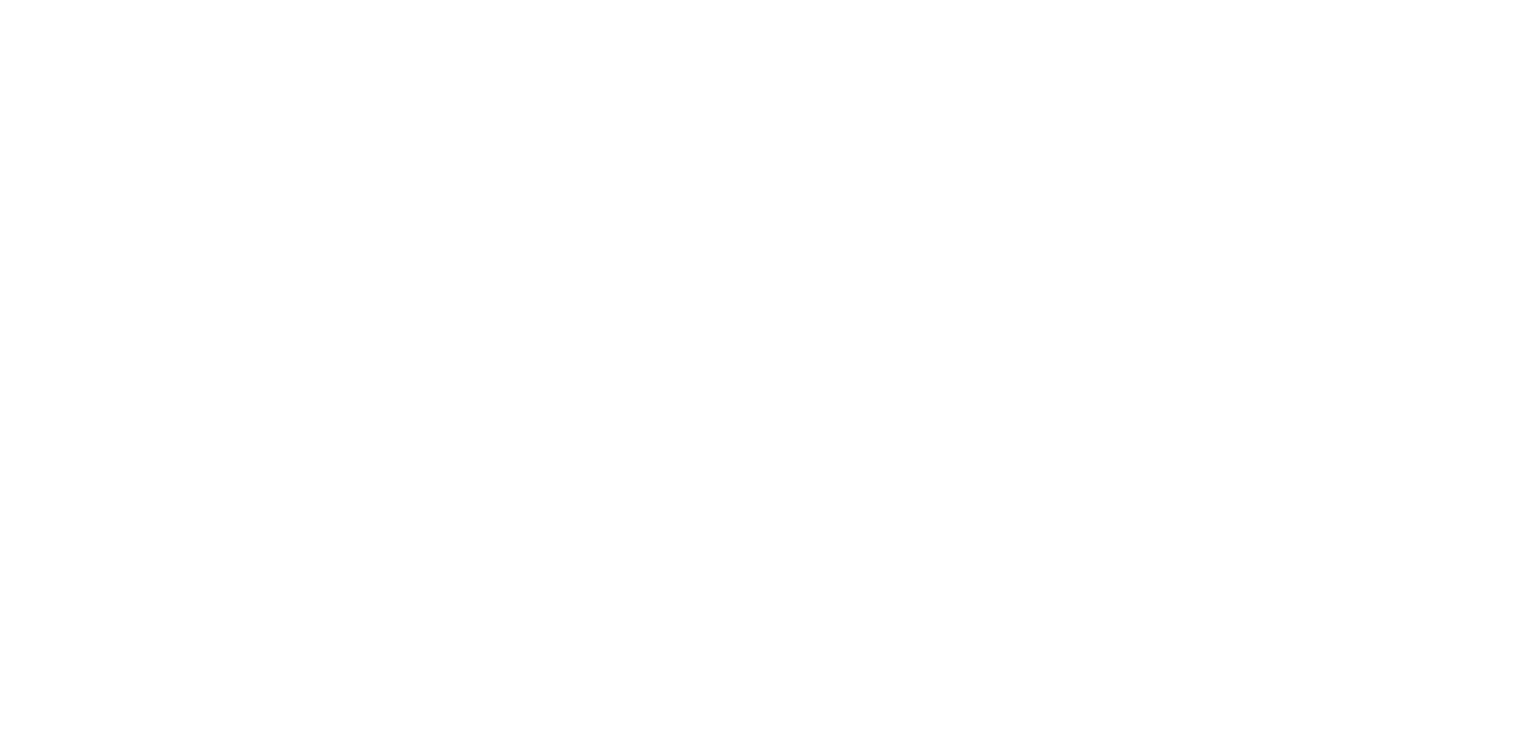 scroll, scrollTop: 0, scrollLeft: 0, axis: both 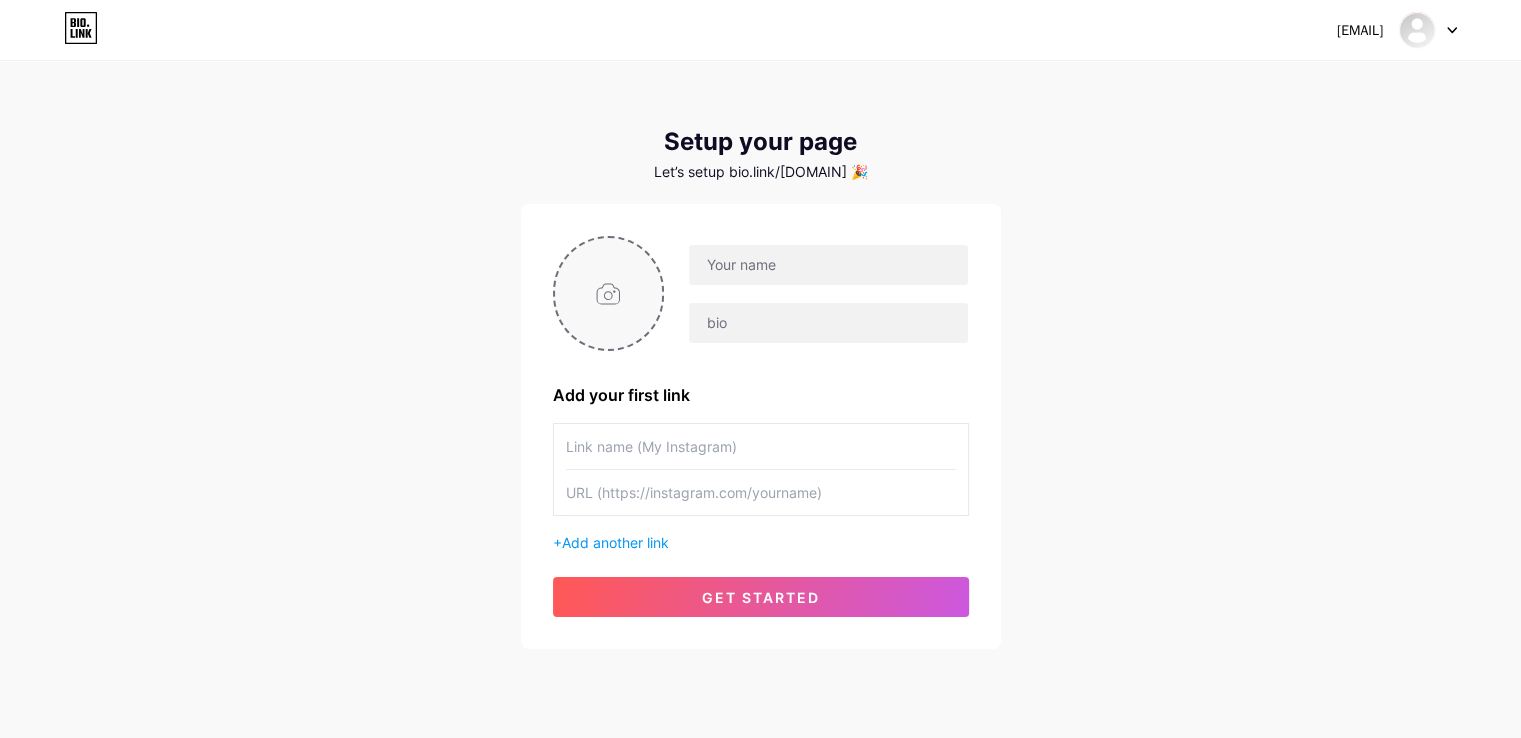 click at bounding box center [609, 293] 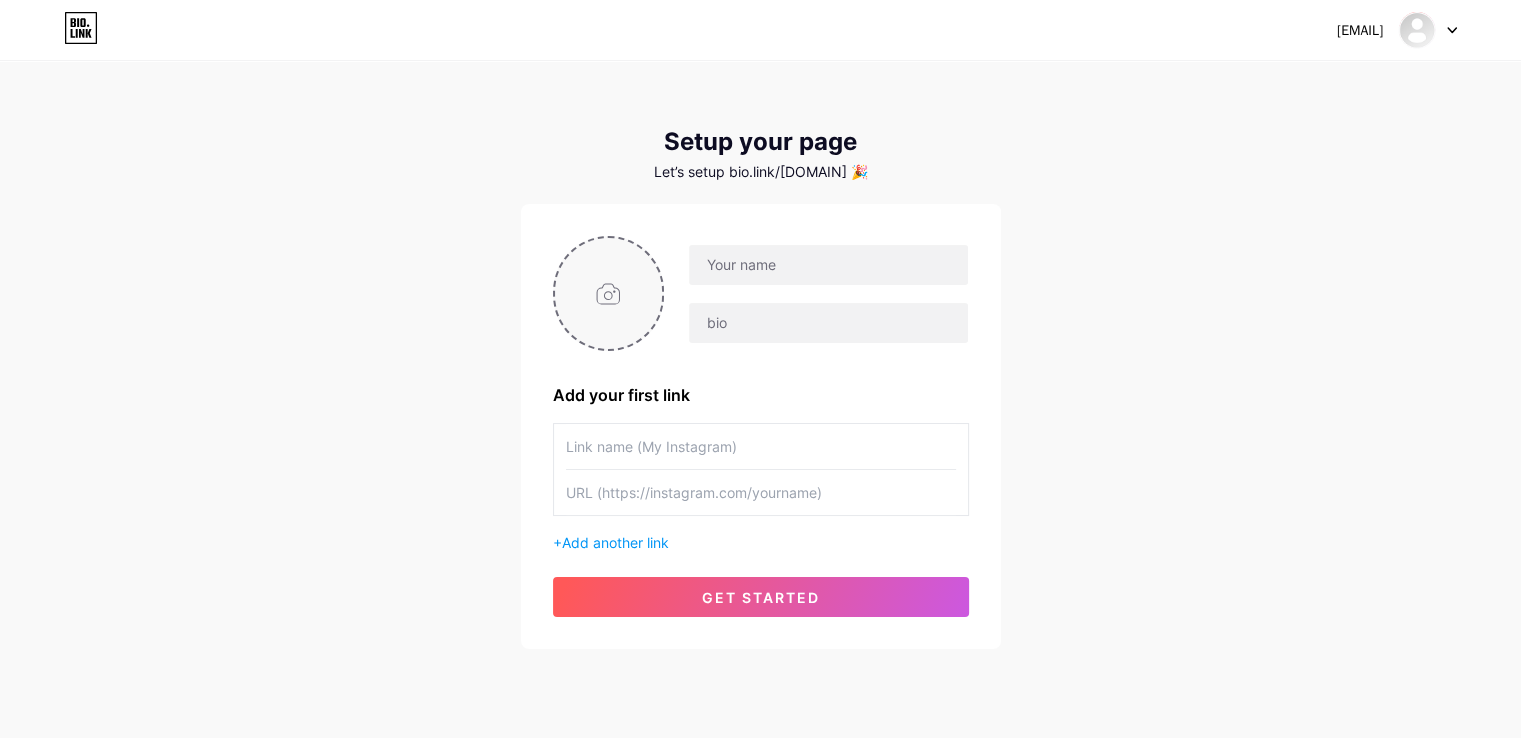 type on "C:\fakepath\4devnet logo.jpg" 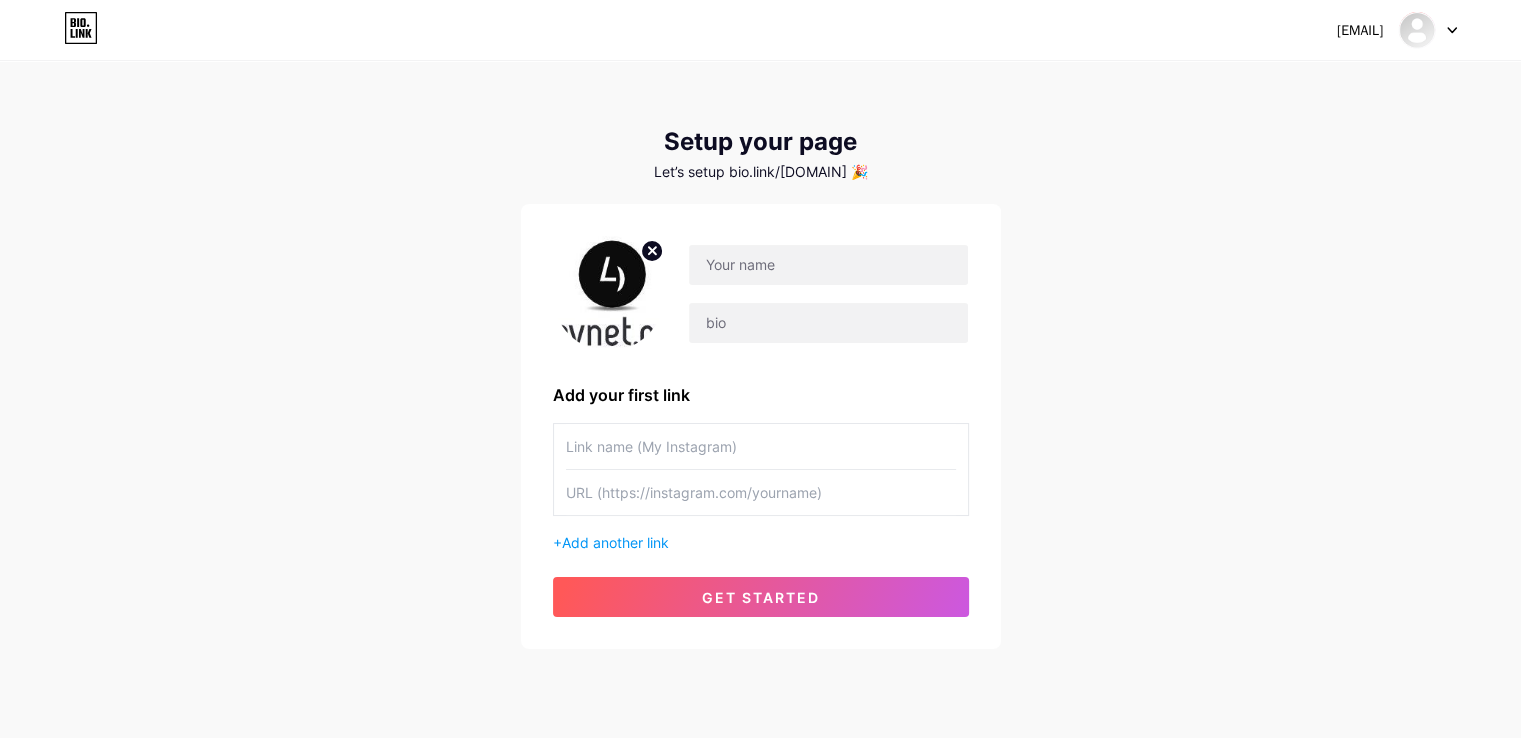 scroll, scrollTop: 55, scrollLeft: 0, axis: vertical 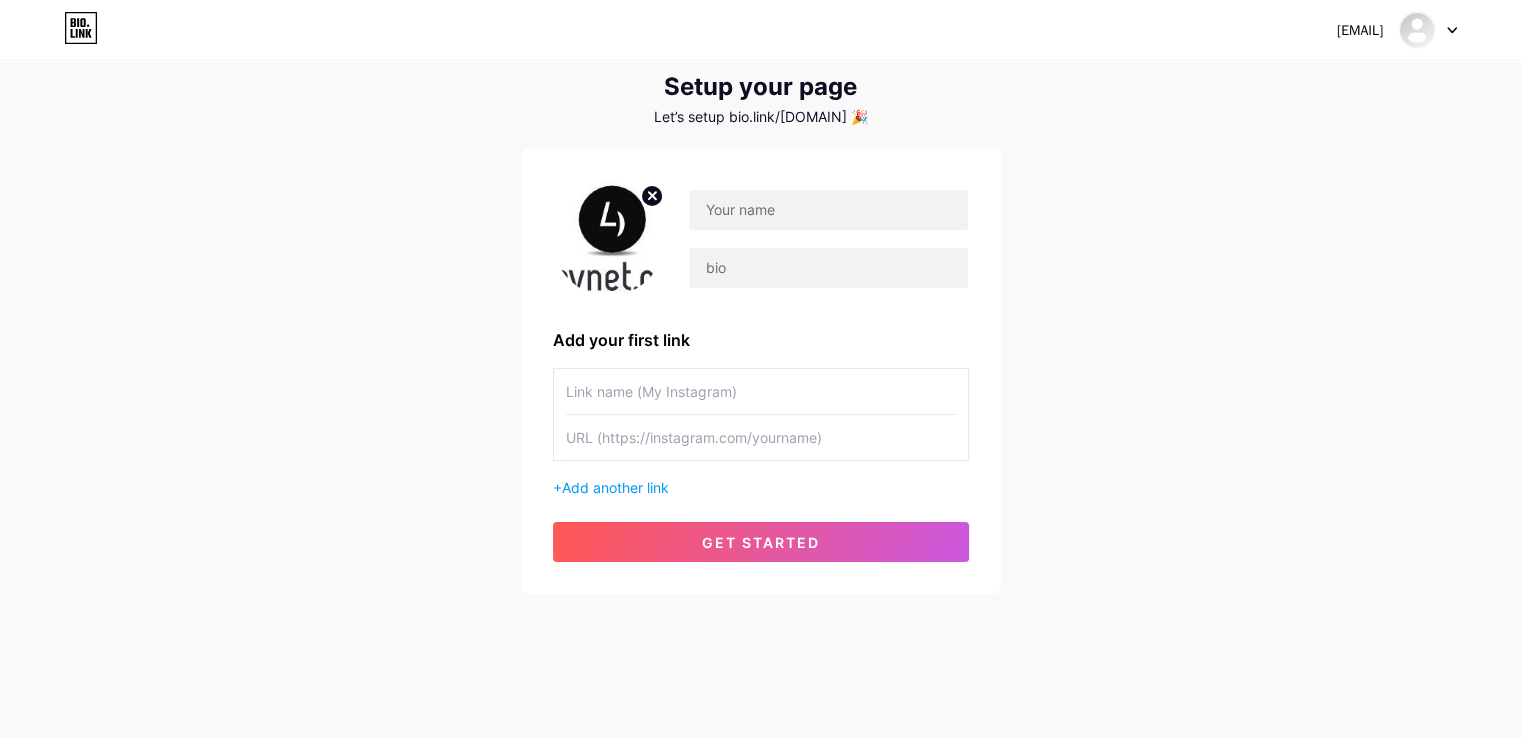 click at bounding box center [761, 391] 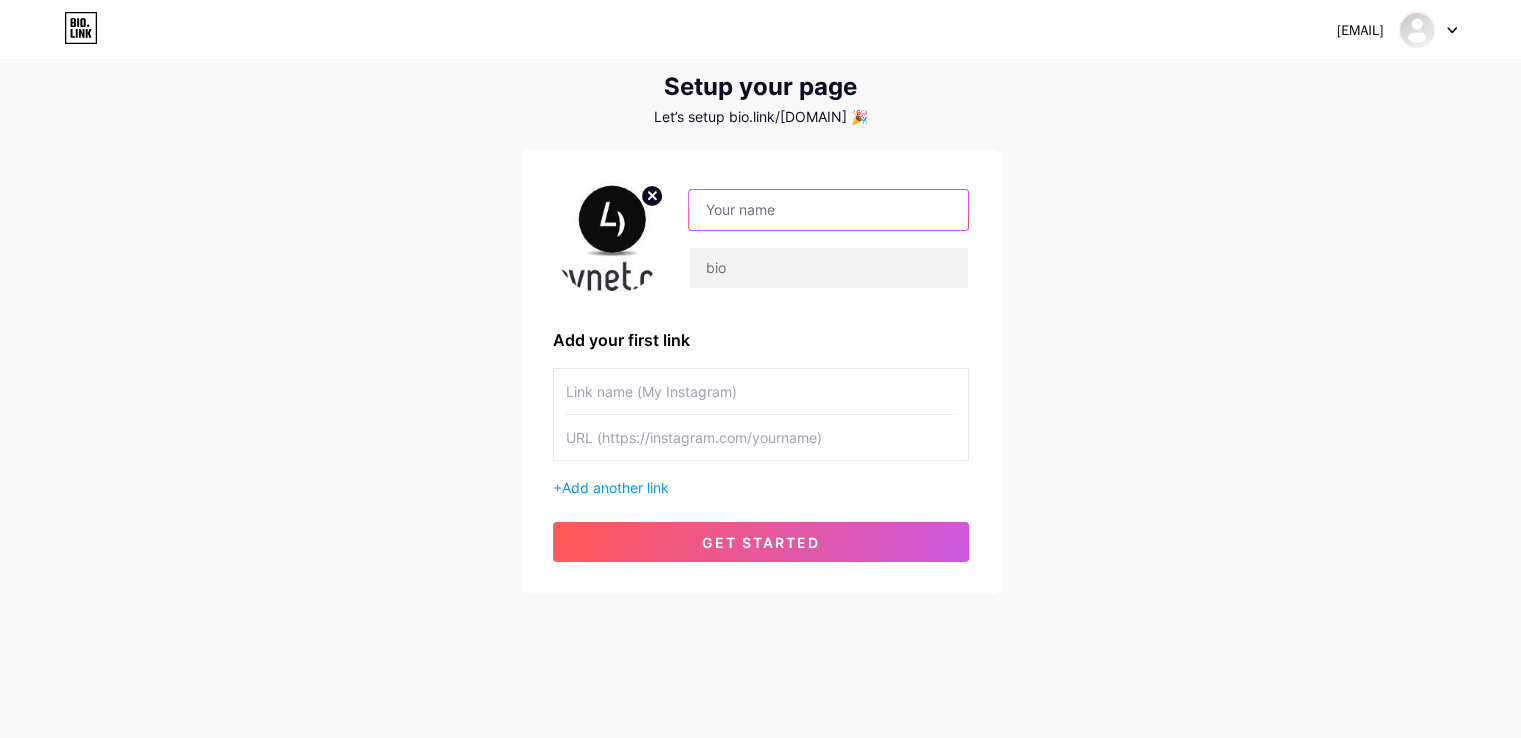 drag, startPoint x: 703, startPoint y: 223, endPoint x: 715, endPoint y: 233, distance: 15.6205 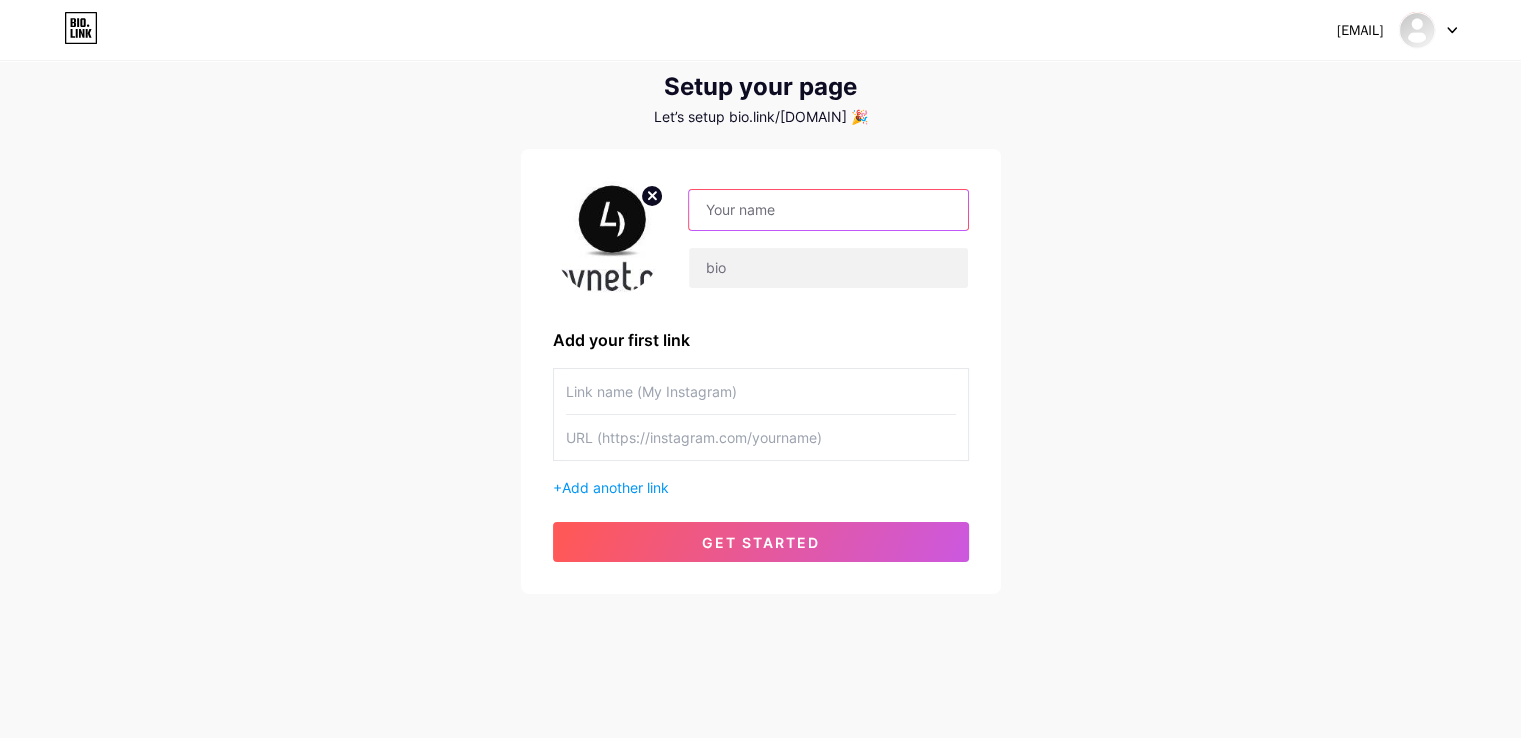 click at bounding box center (816, 239) 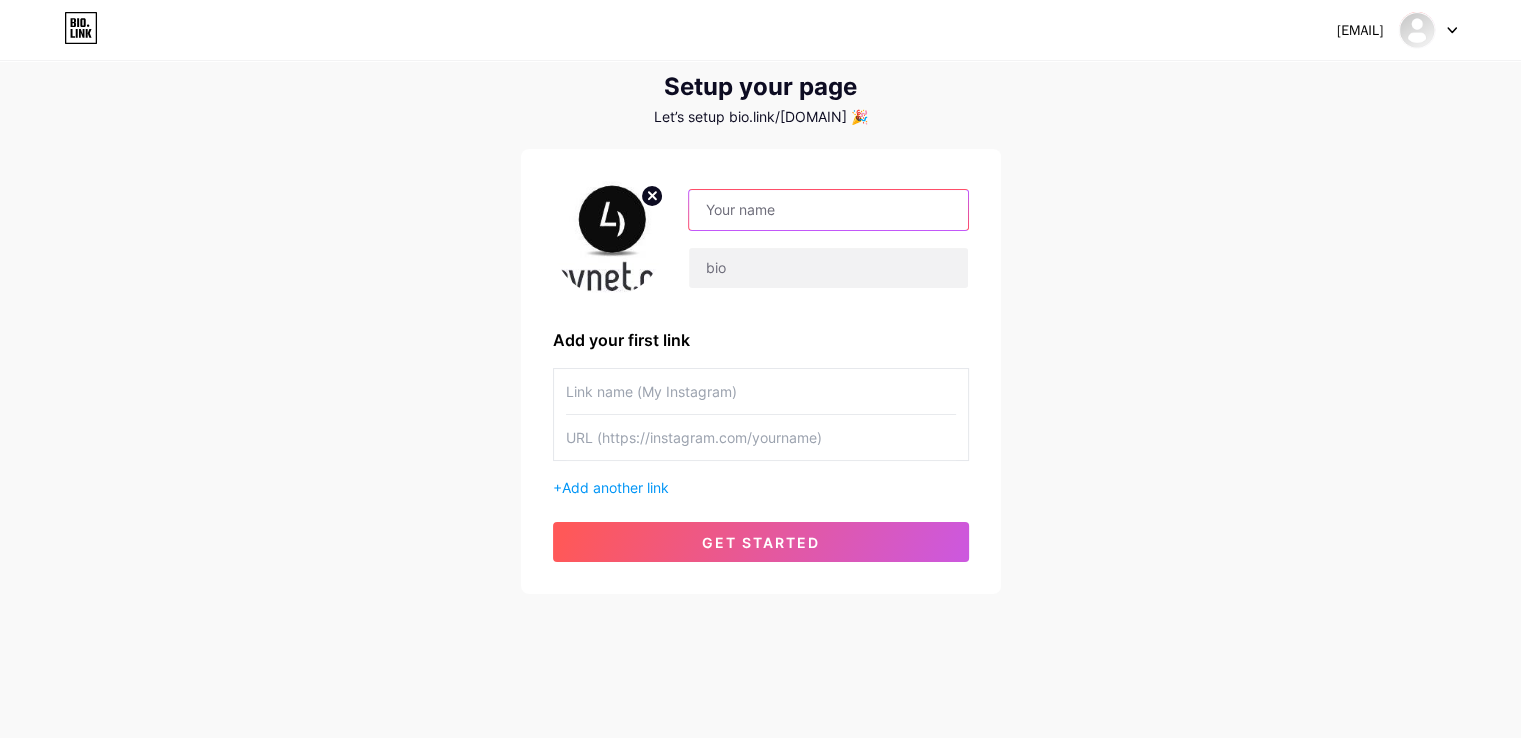 type on "4devnet" 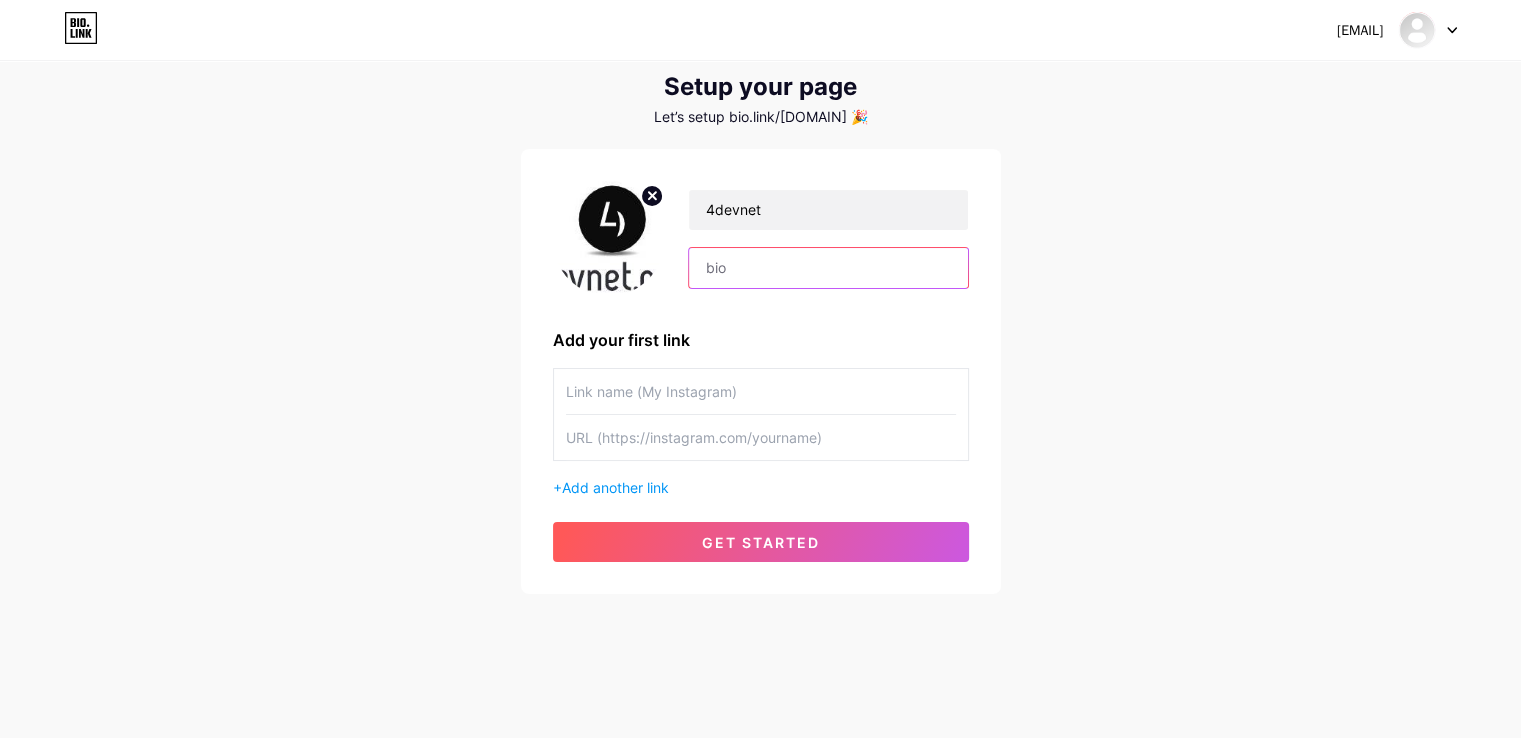click at bounding box center [828, 268] 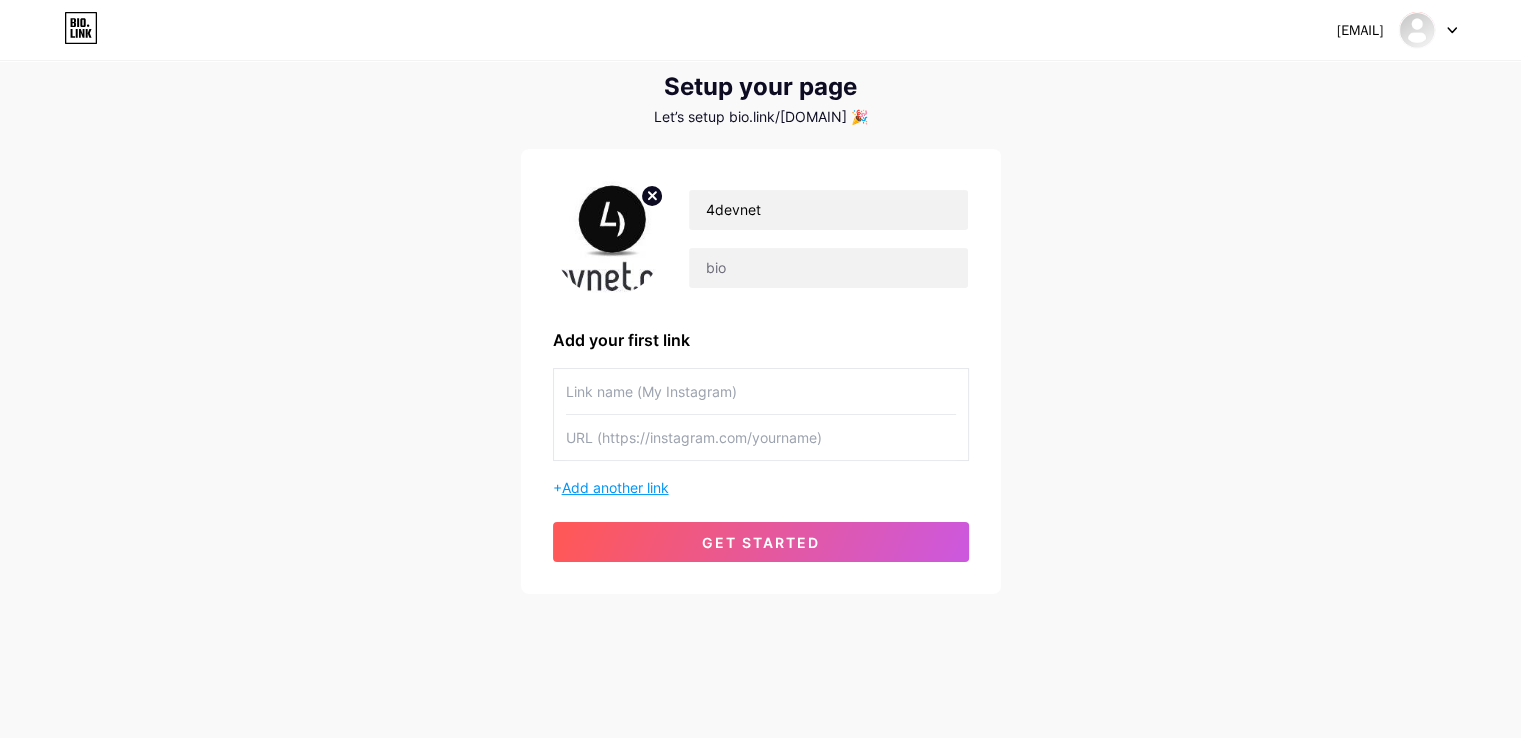 click on "Add another link" at bounding box center [615, 487] 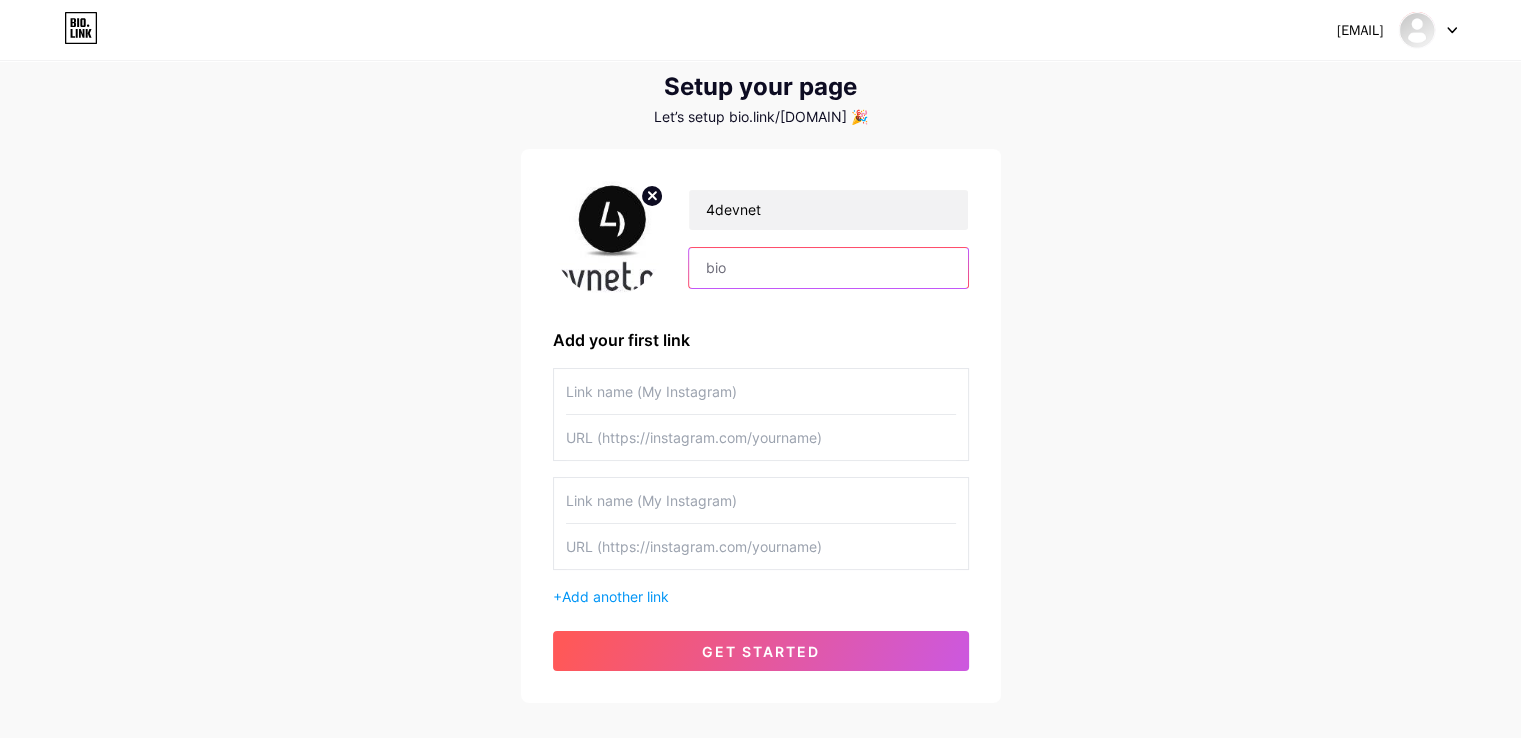 click at bounding box center (828, 268) 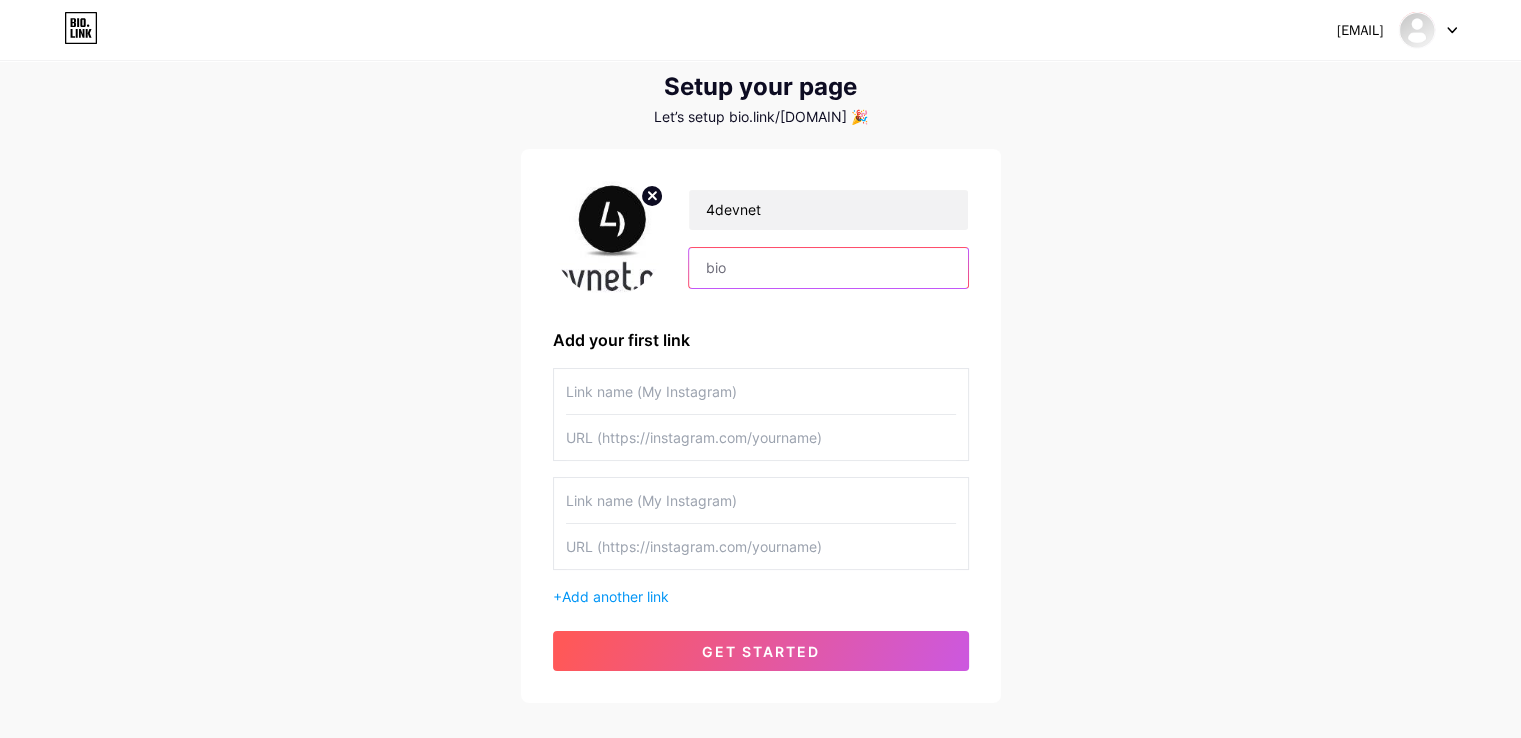 paste on "We offer professional Odoo implementation services designed to help businesses streamline their operations and scale with confidence." 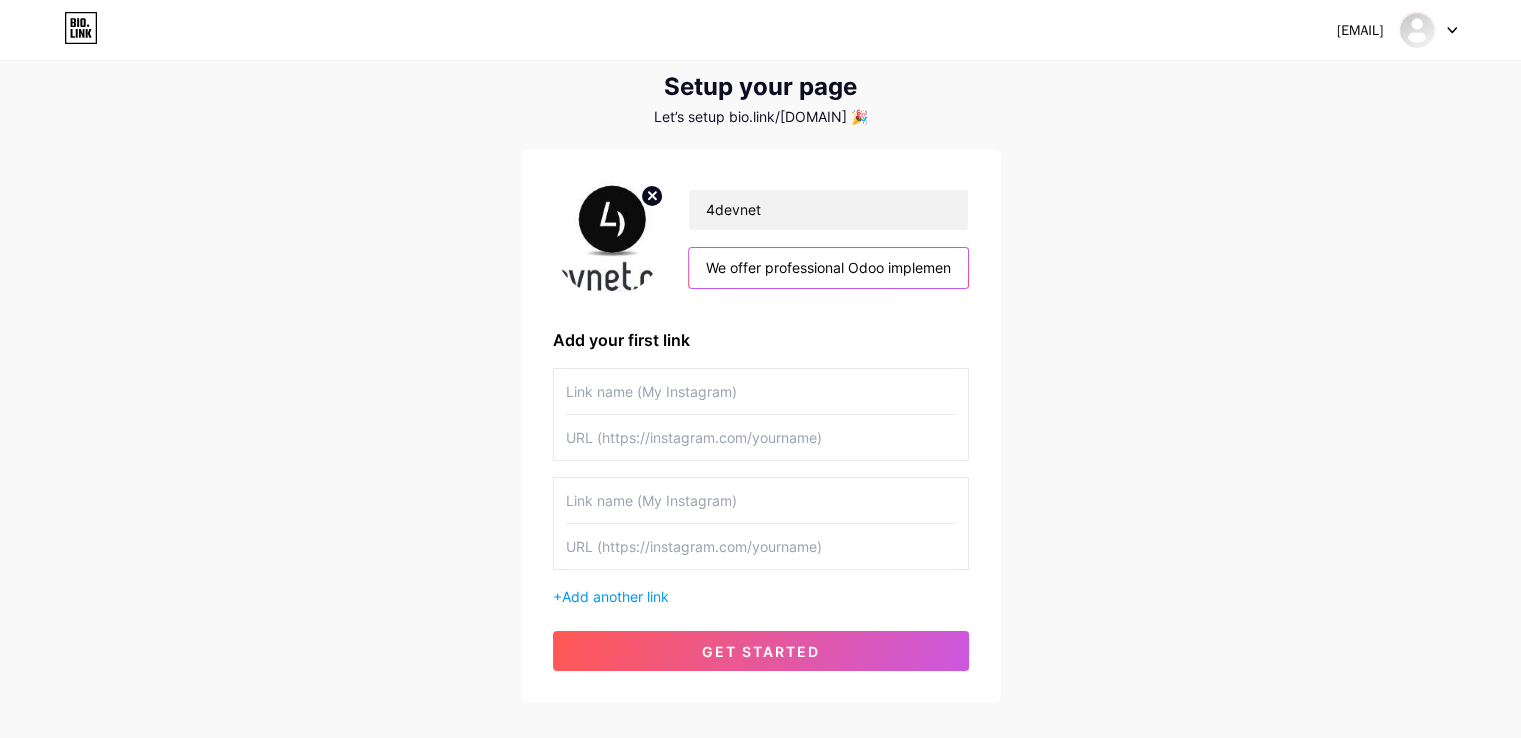 scroll, scrollTop: 0, scrollLeft: 655, axis: horizontal 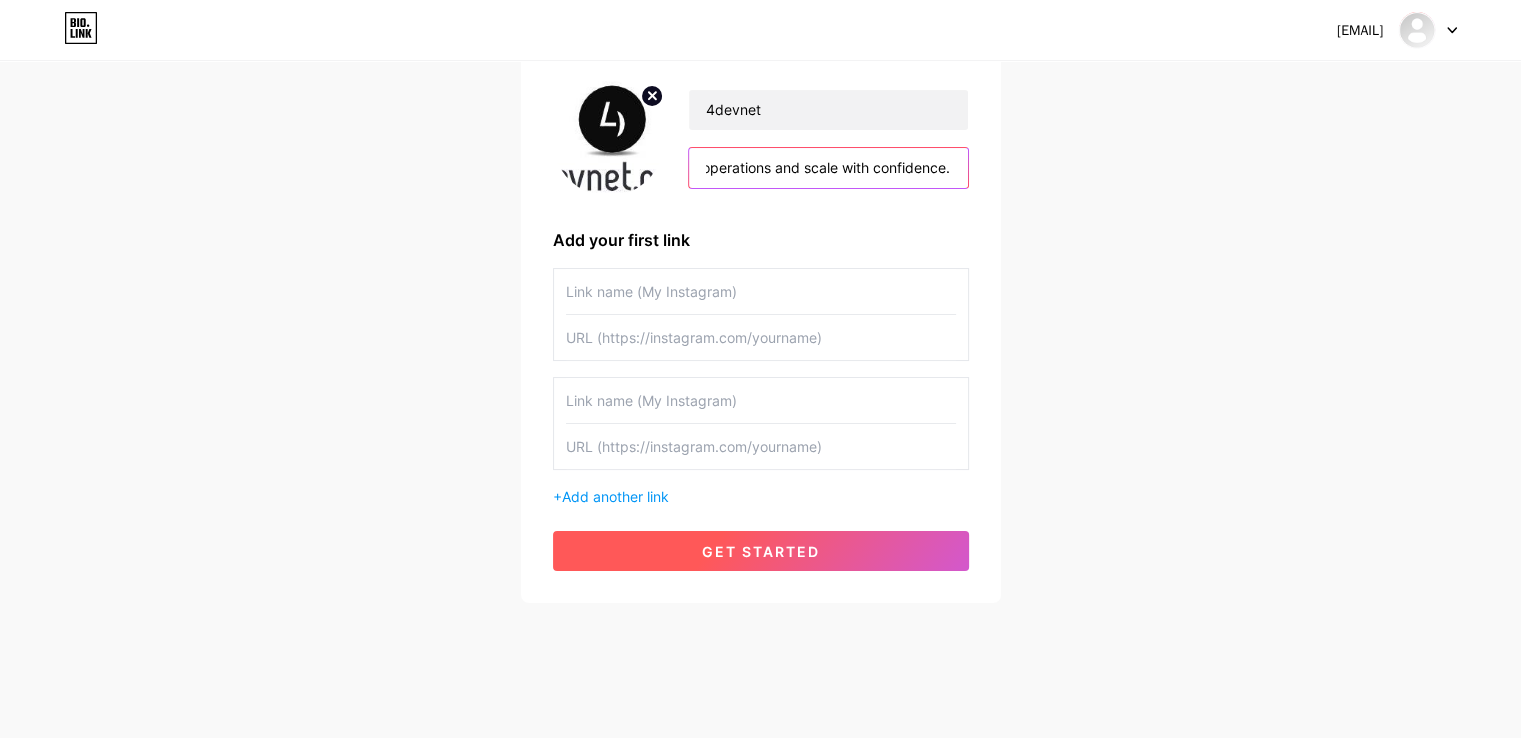 type on "We offer professional Odoo implementation services designed to help businesses streamline their operations and scale with confidence." 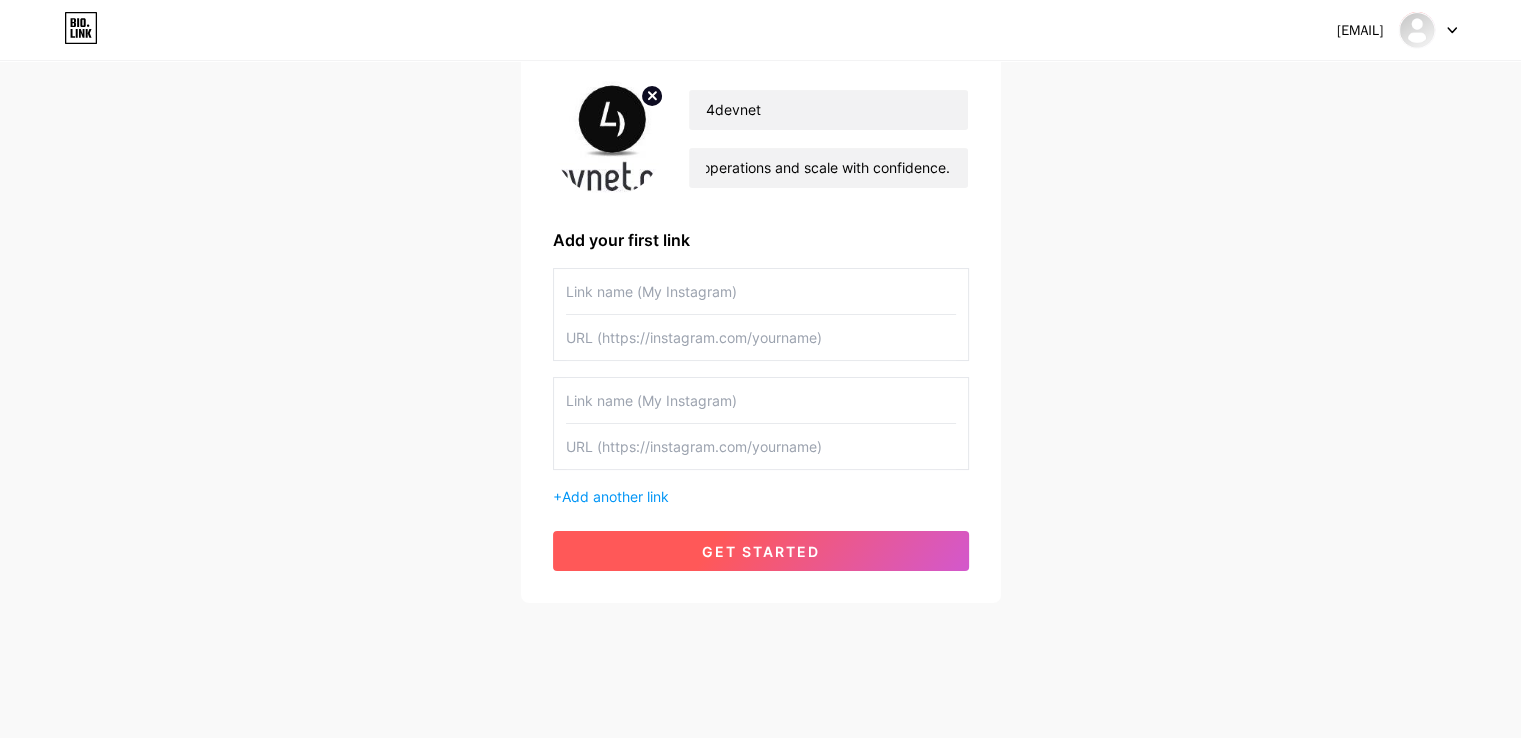 scroll, scrollTop: 0, scrollLeft: 0, axis: both 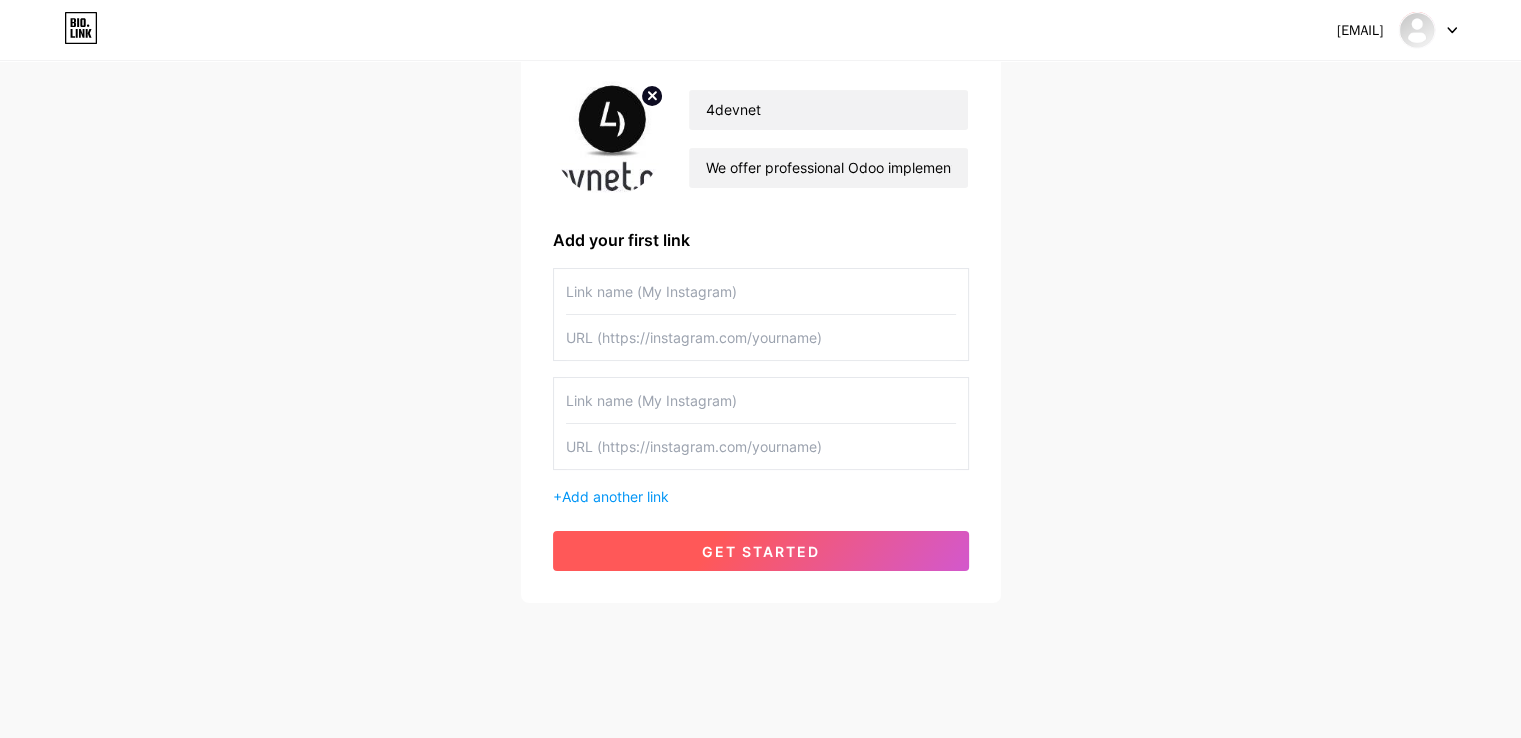click on "get started" at bounding box center (761, 551) 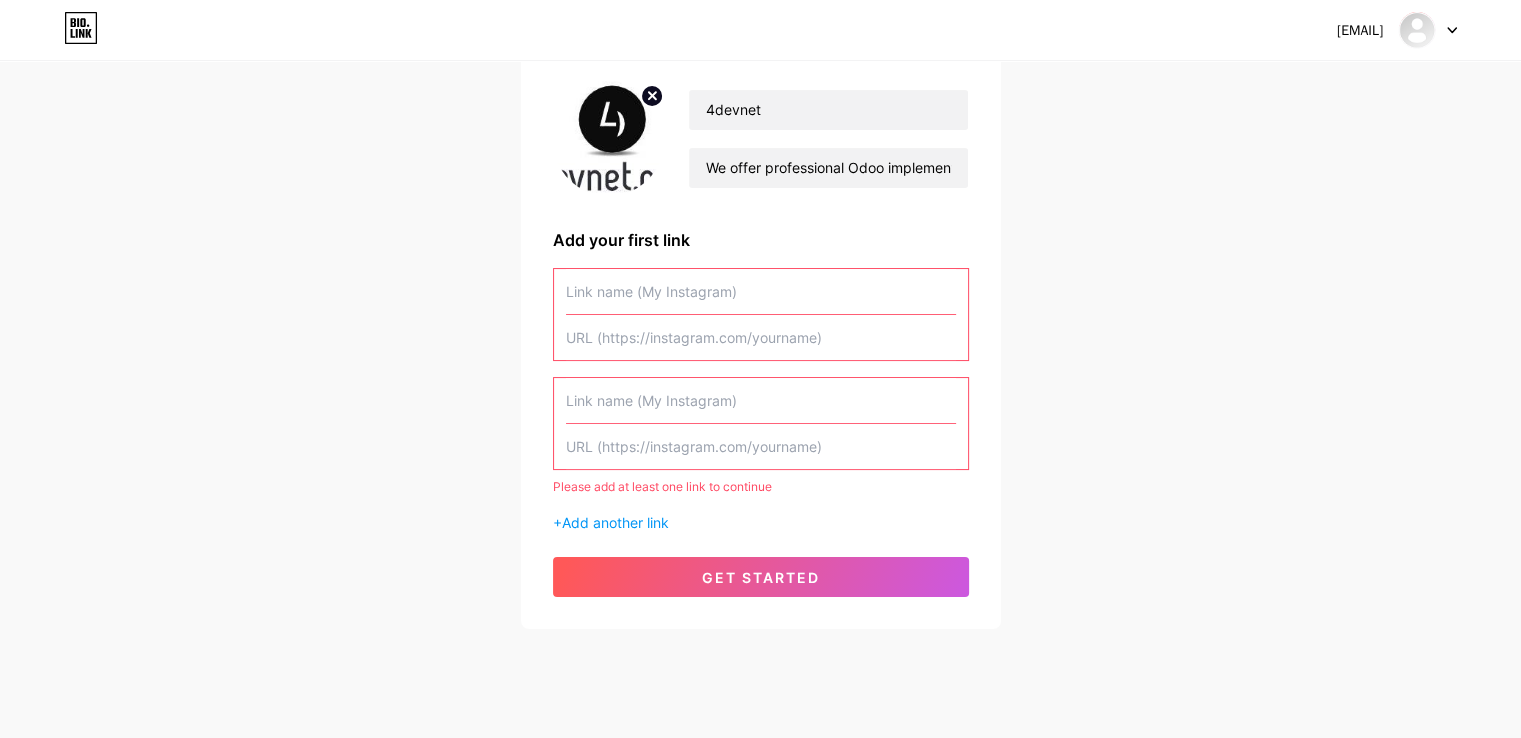 click at bounding box center [761, 291] 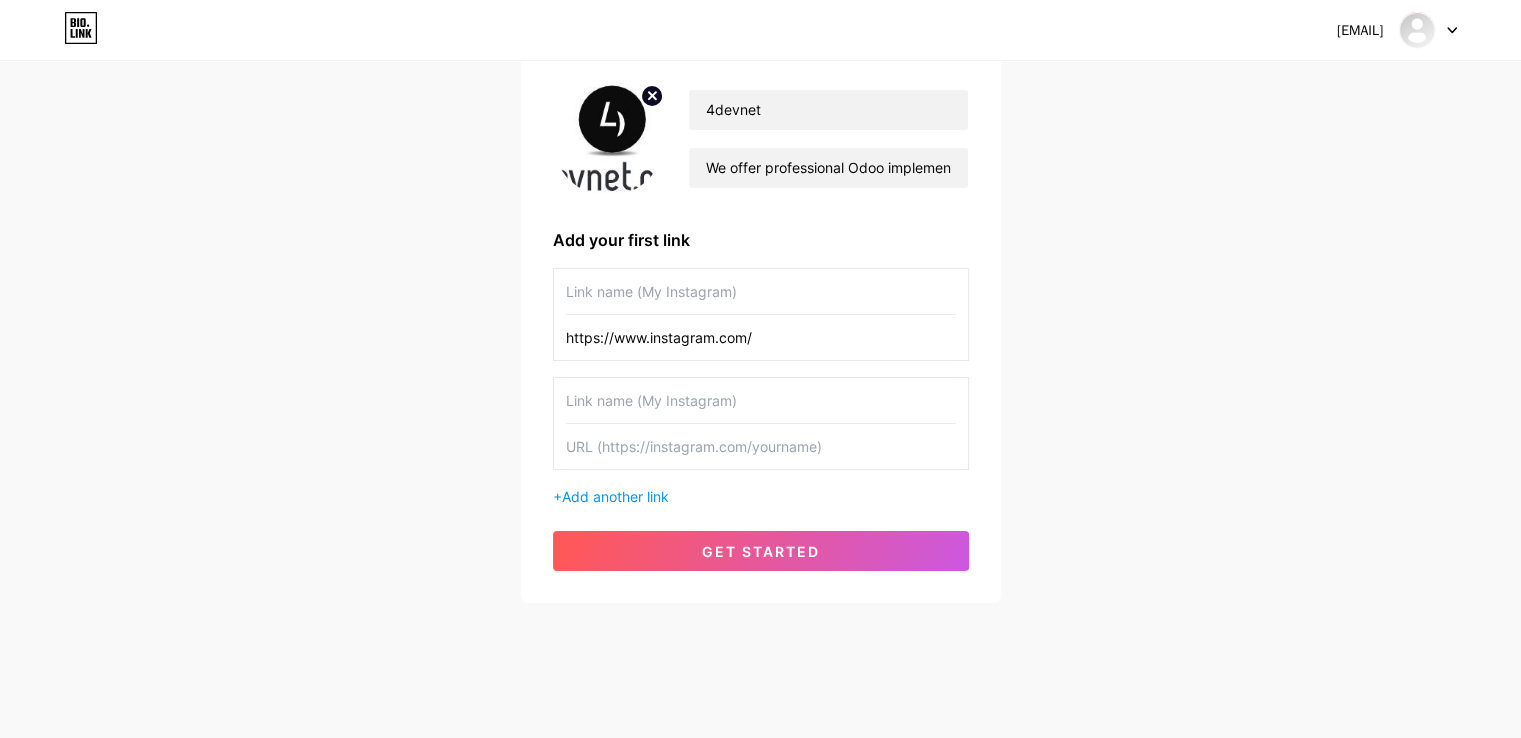 type on "https://www.instagram.com/" 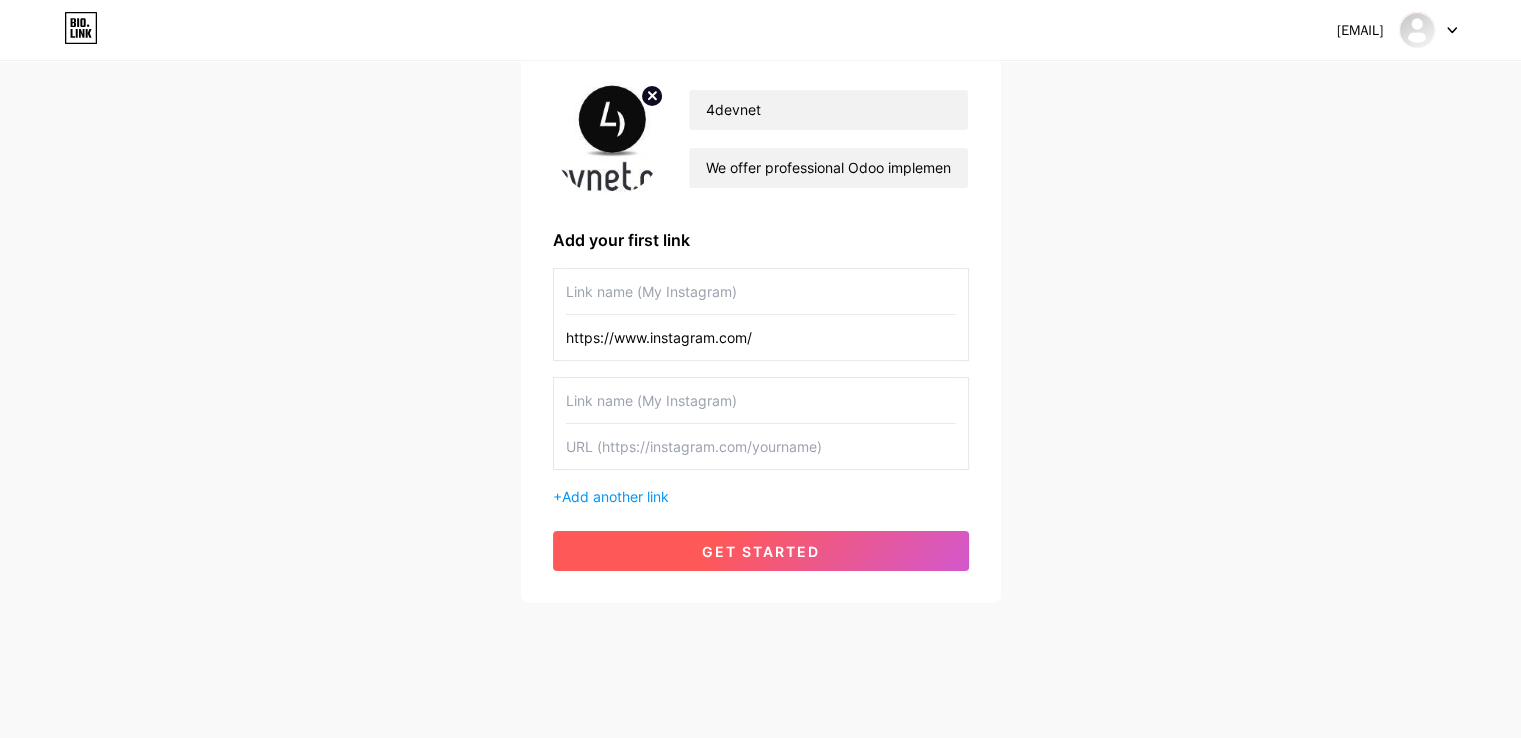 click on "get started" at bounding box center [761, 551] 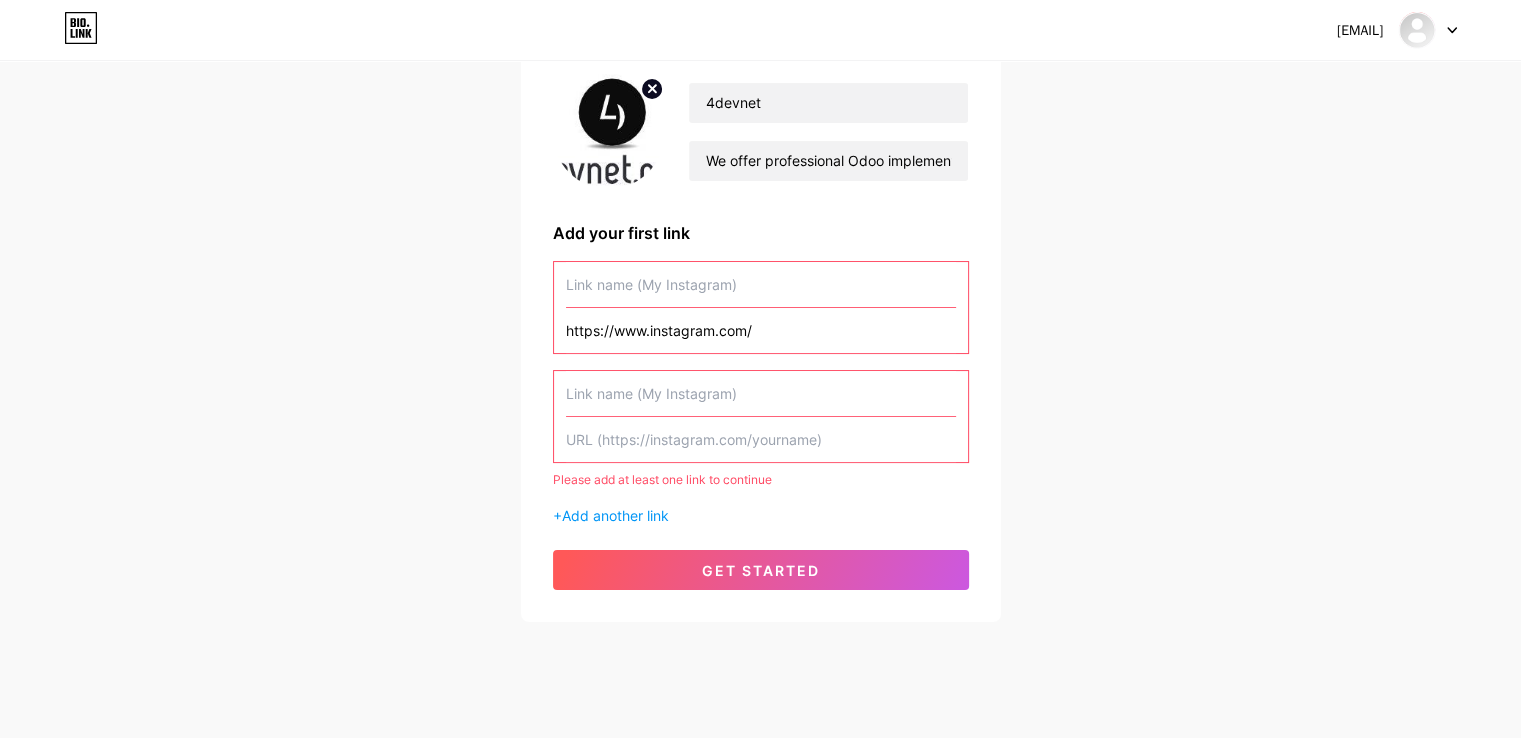 scroll, scrollTop: 163, scrollLeft: 0, axis: vertical 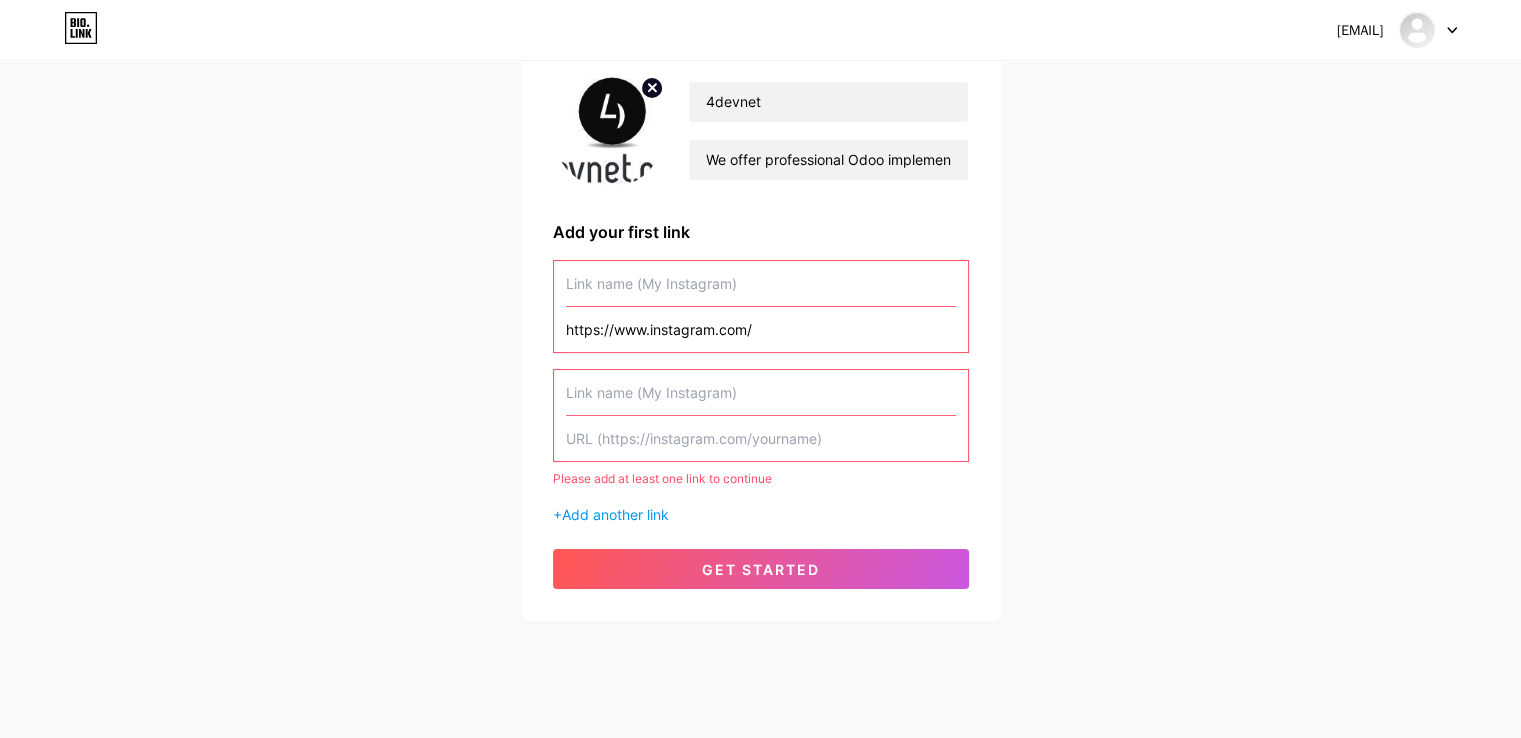 click on "https://www.instagram.com/" at bounding box center (761, 329) 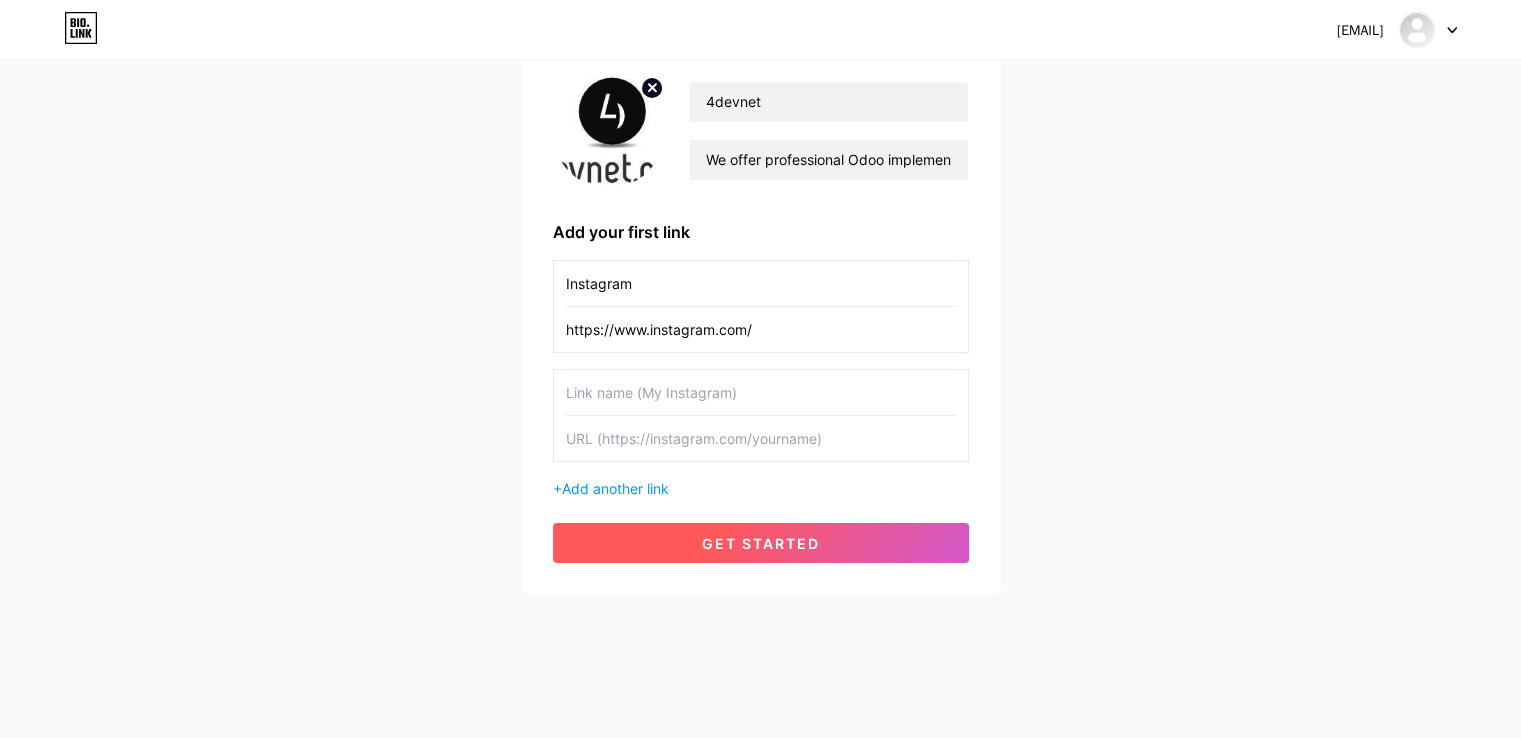 type on "Instagram" 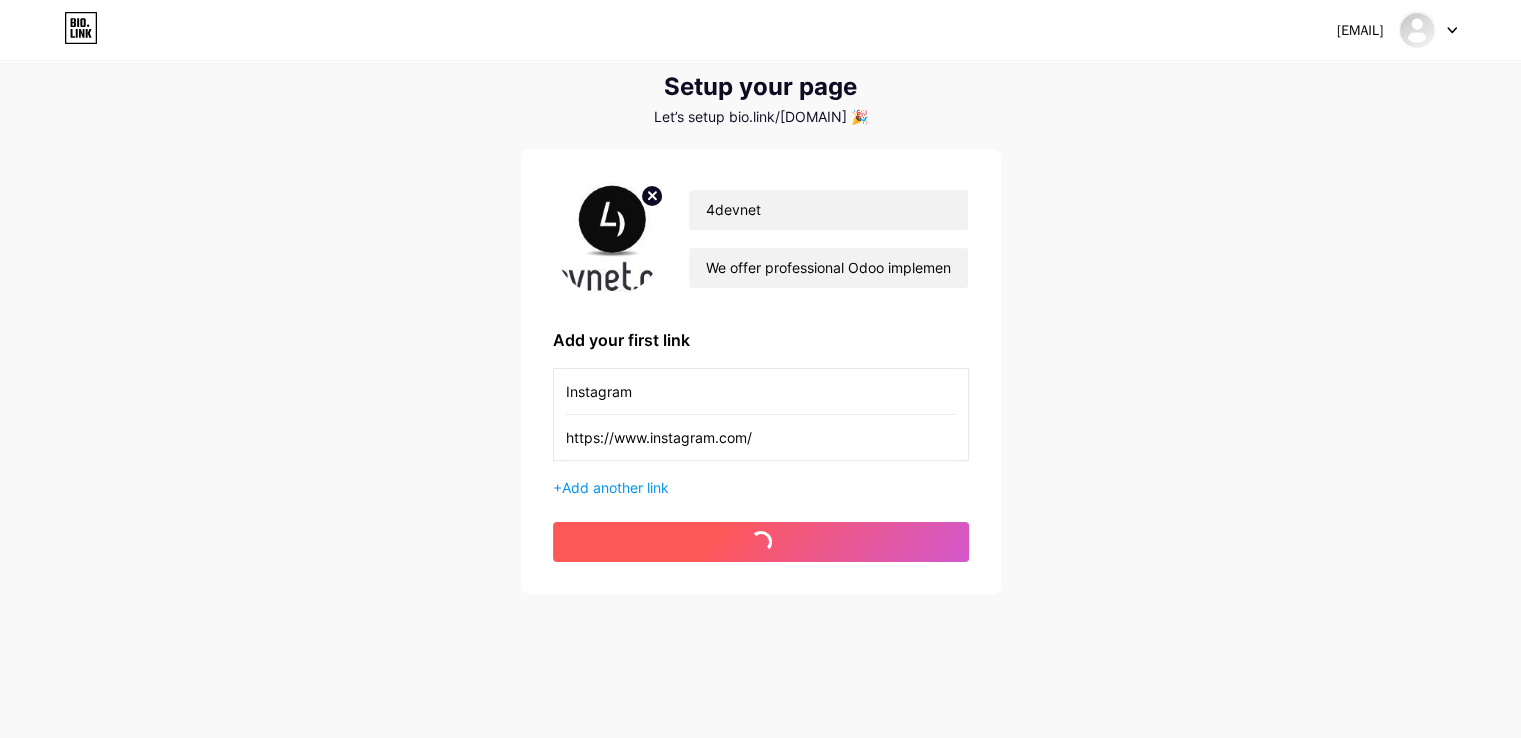 scroll, scrollTop: 55, scrollLeft: 0, axis: vertical 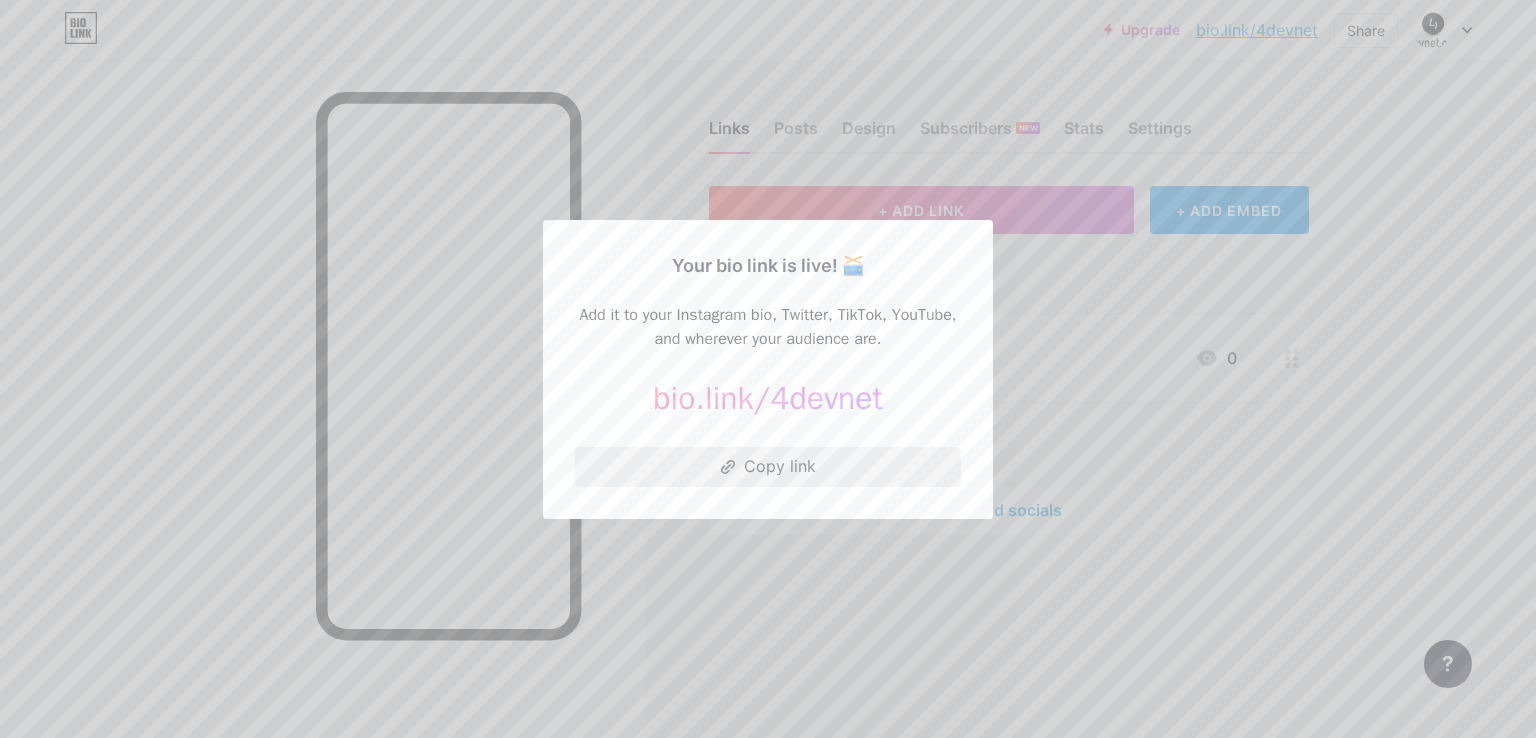 click on "Copy link" at bounding box center (768, 467) 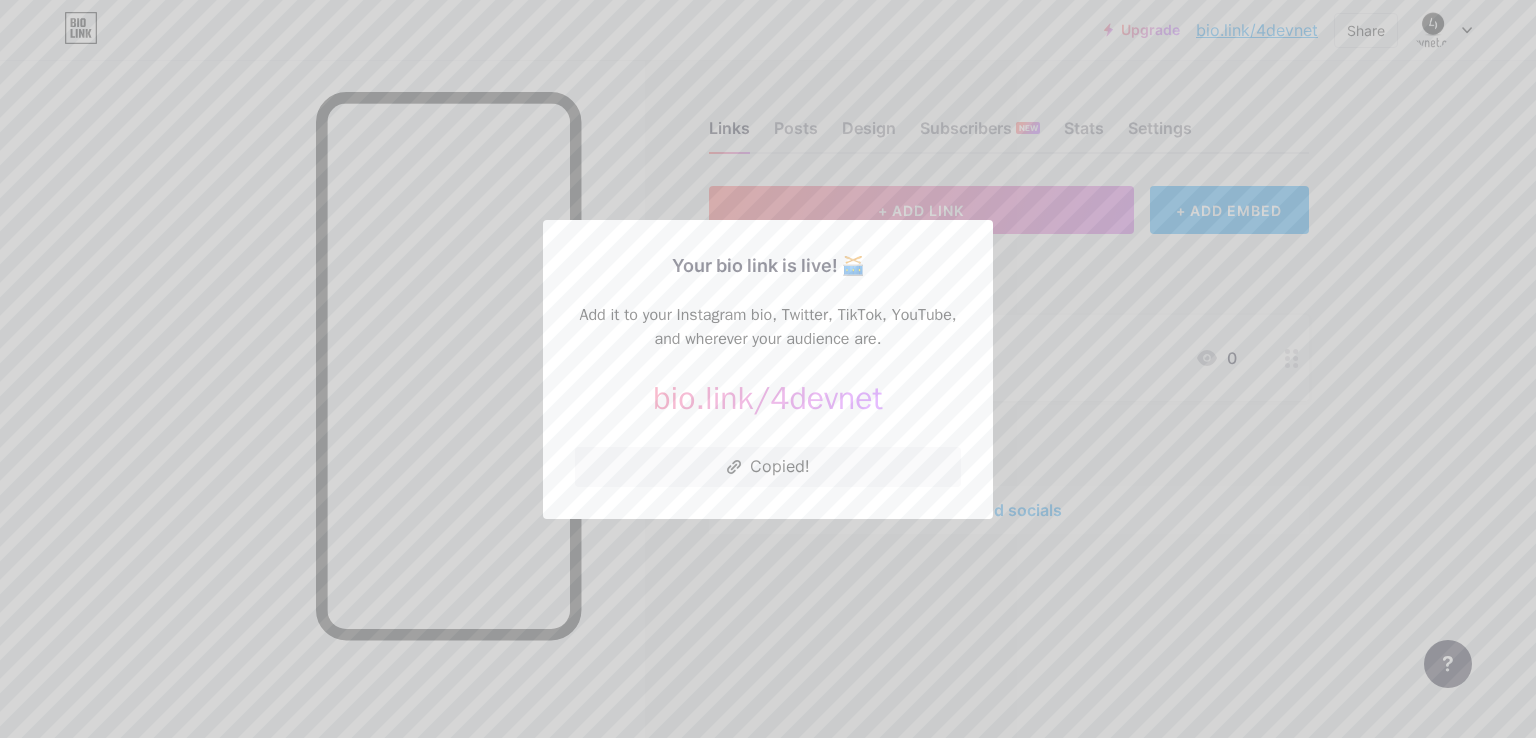 click at bounding box center (768, 369) 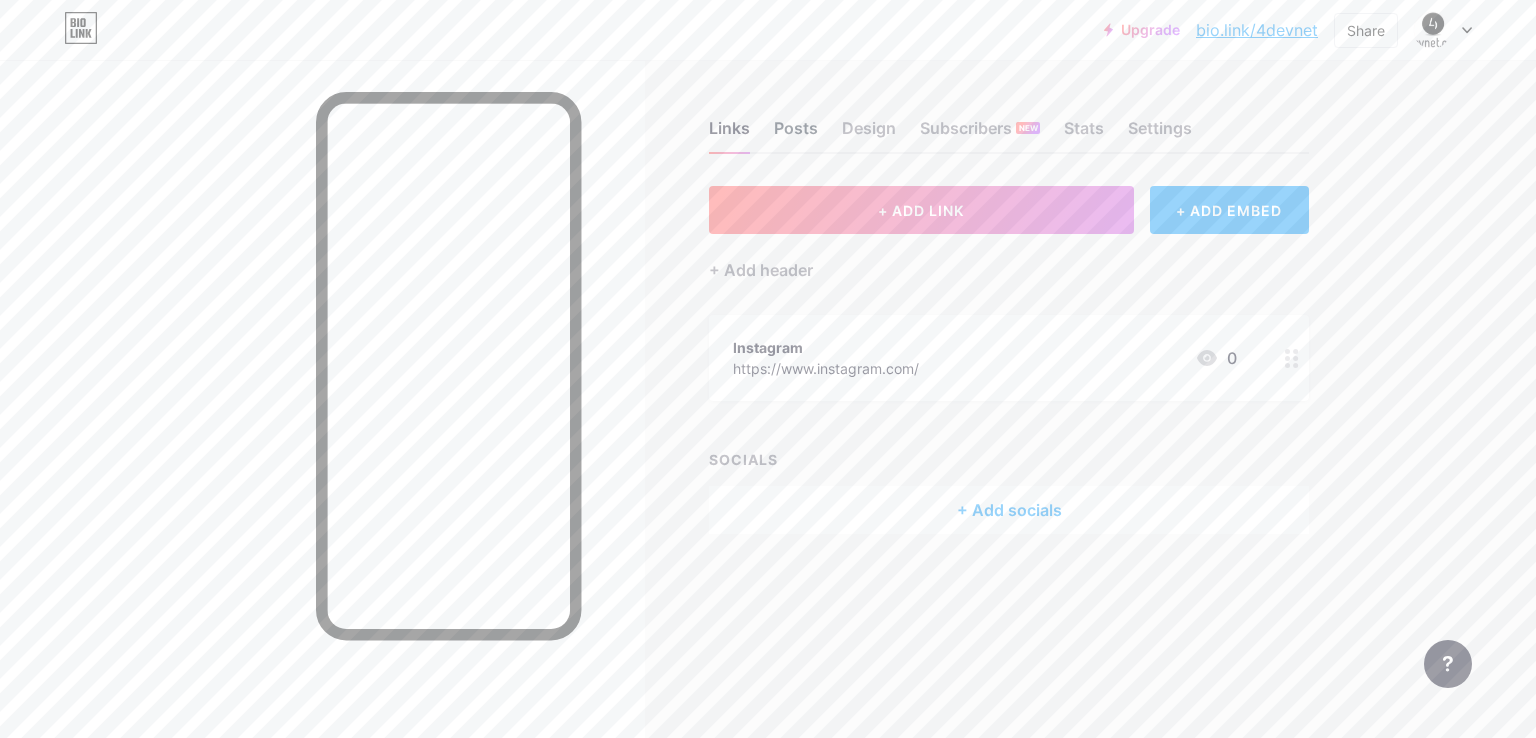 click on "Posts" at bounding box center (796, 134) 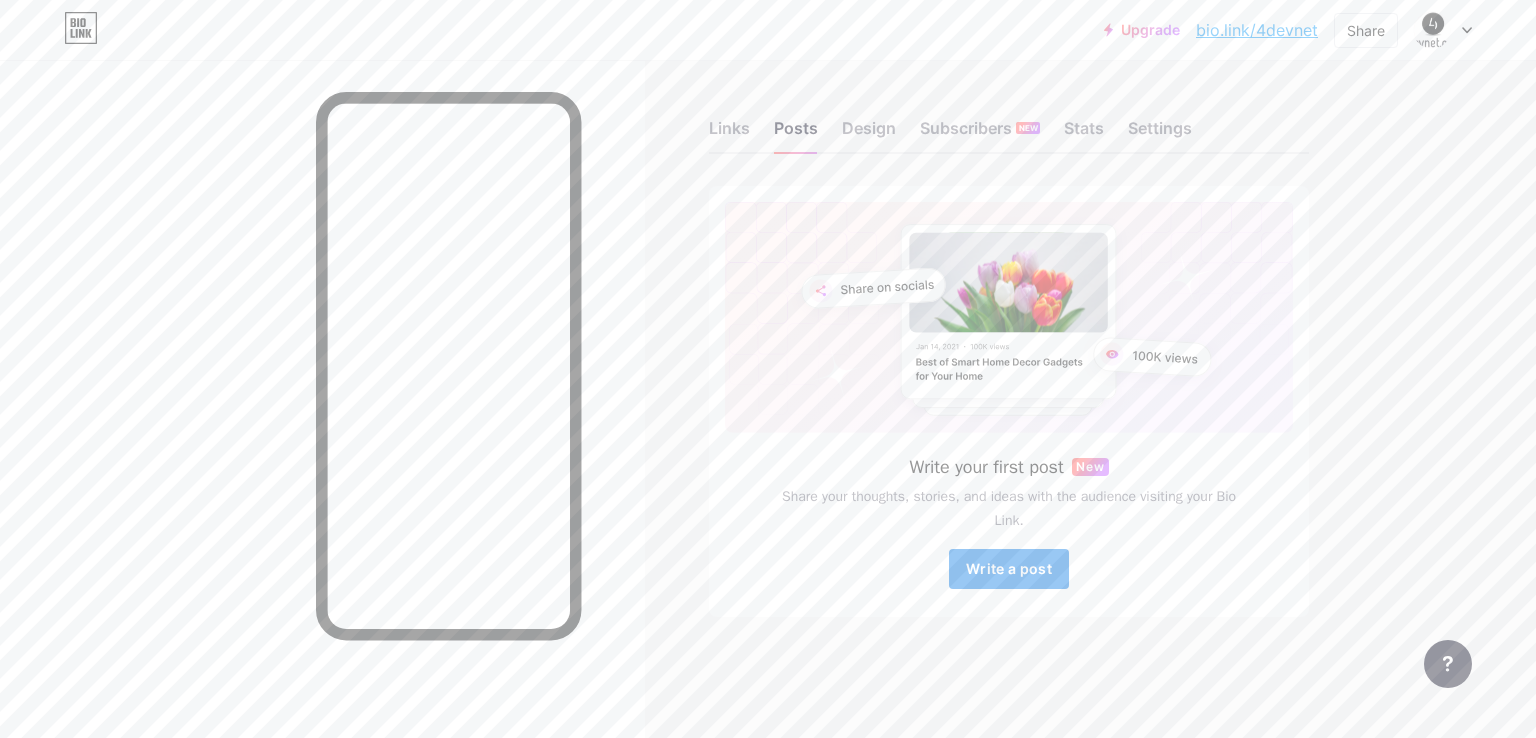 click on "Write a post" at bounding box center [1009, 568] 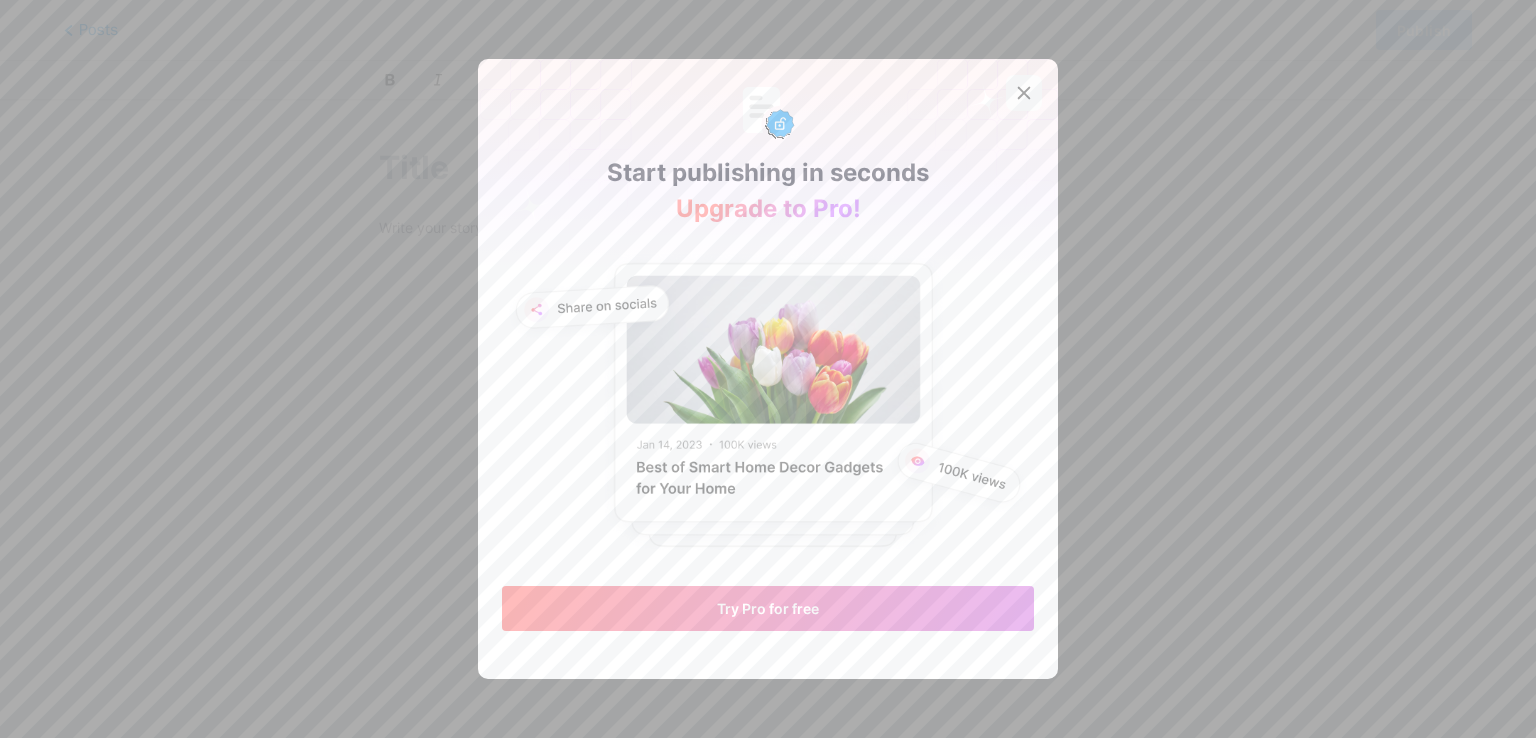 click 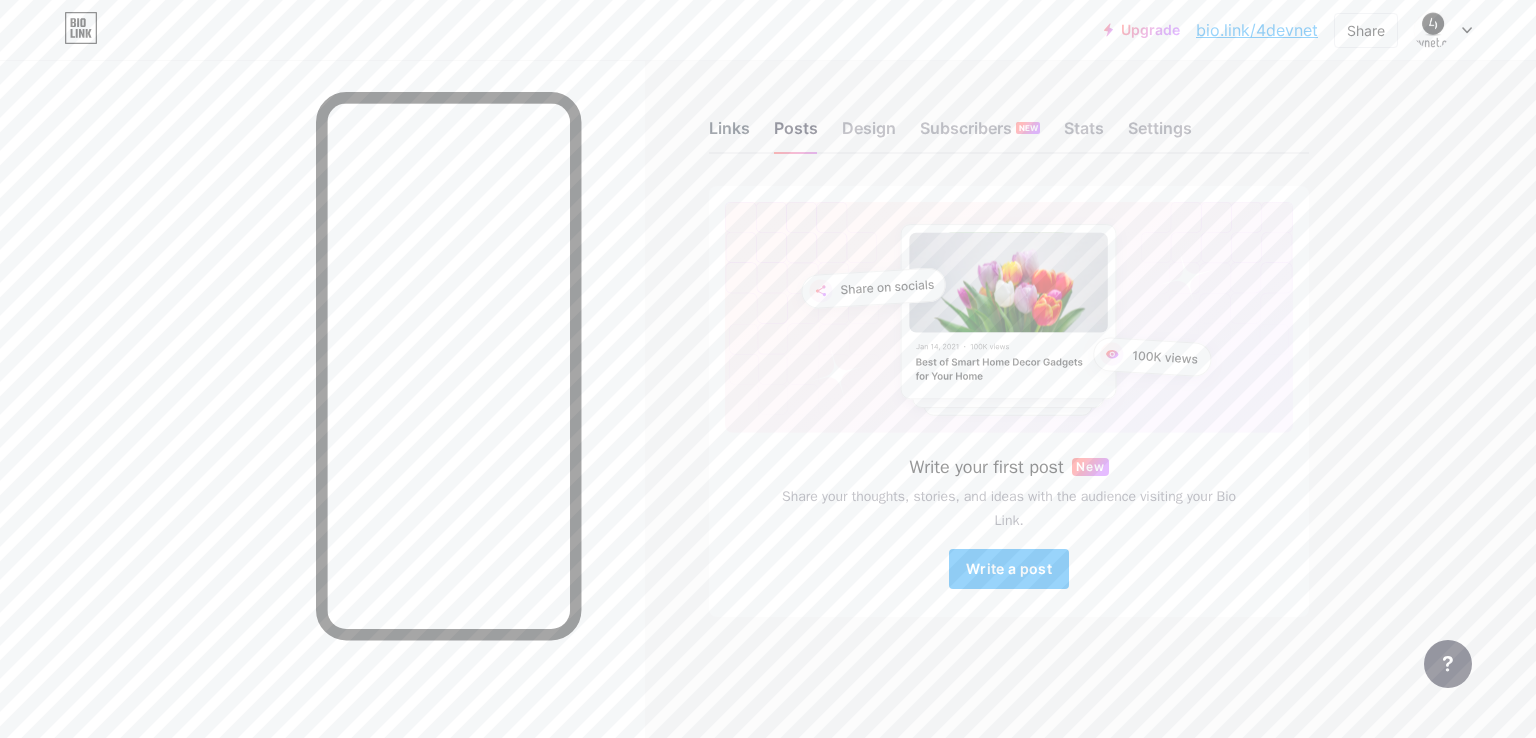 click on "Links" at bounding box center [729, 134] 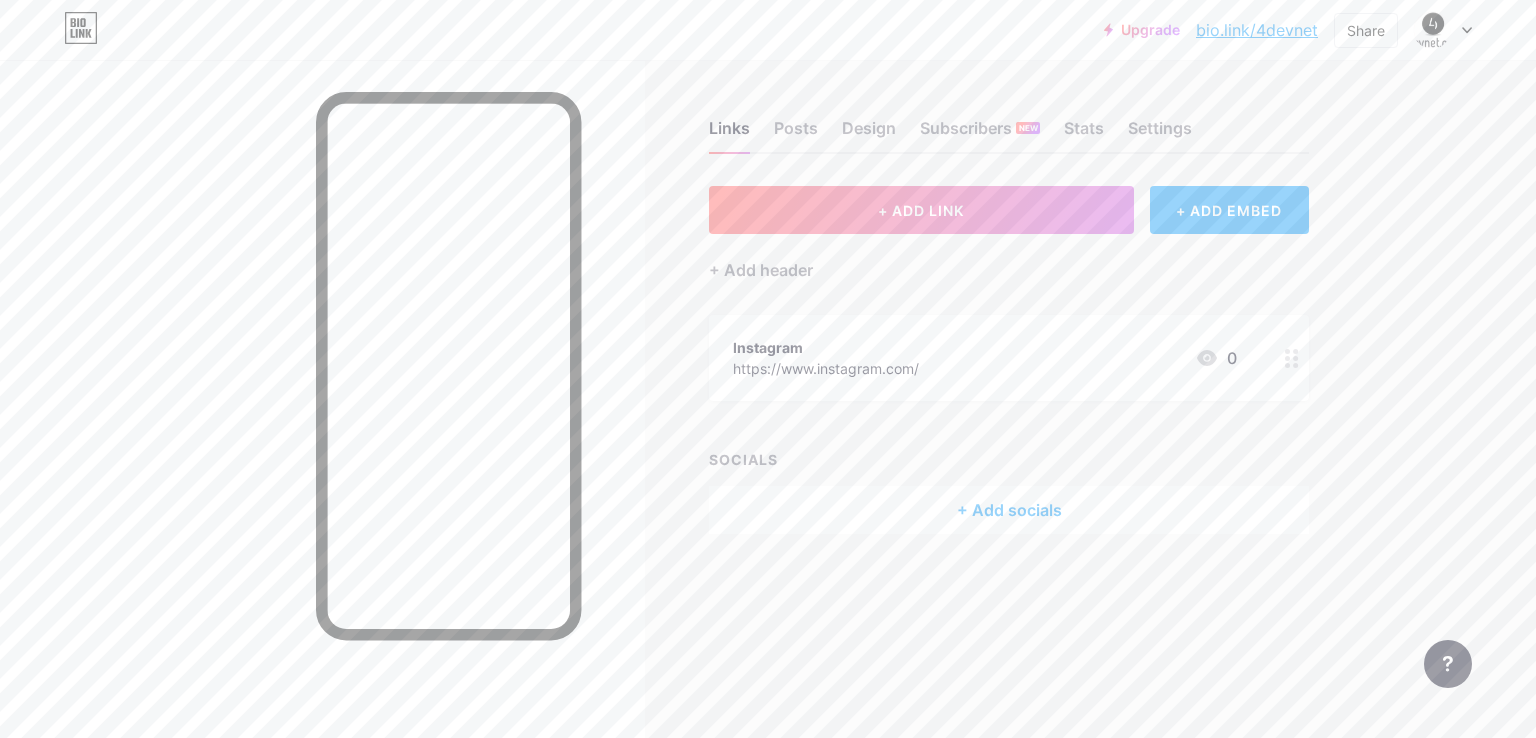 click on "0" at bounding box center (1216, 358) 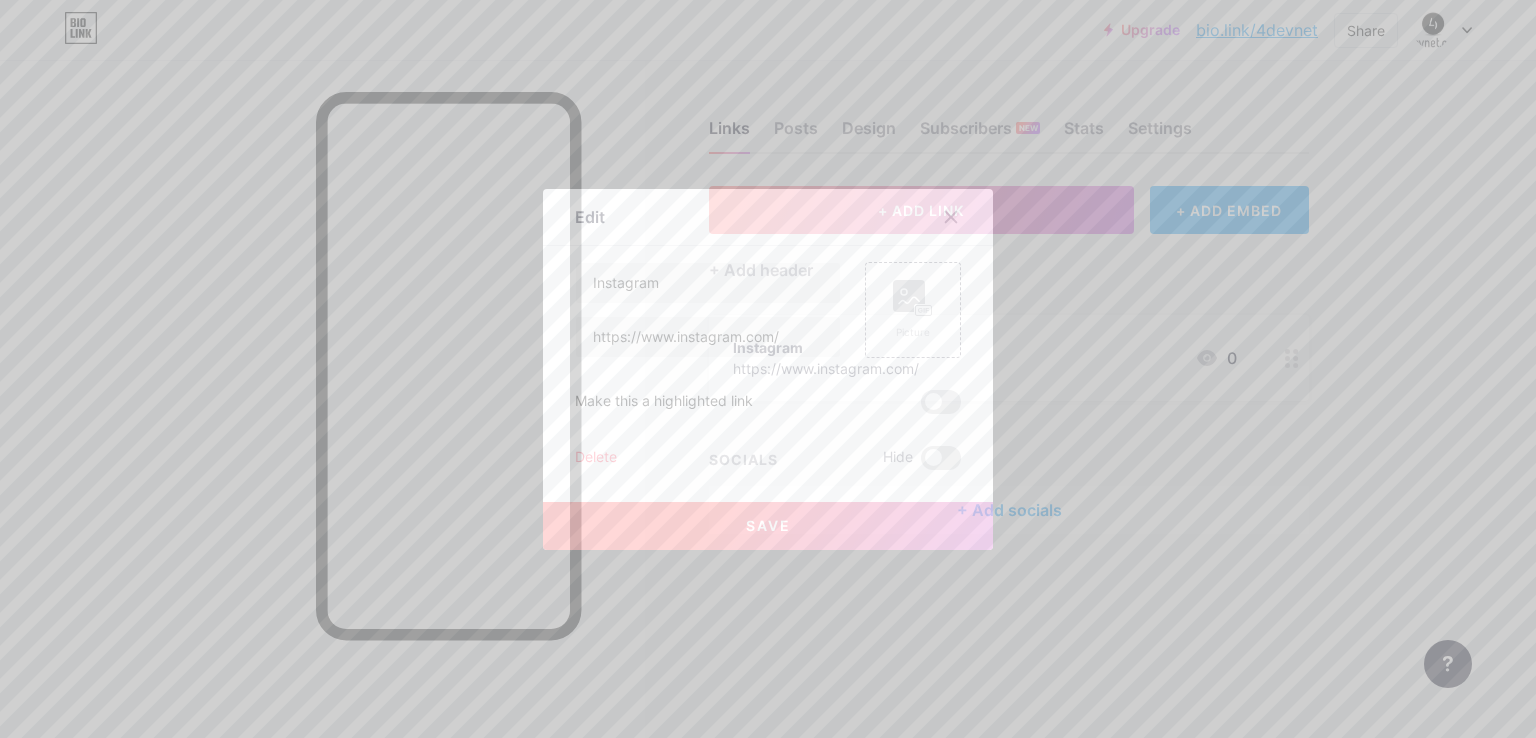 click on "Delete" at bounding box center [596, 458] 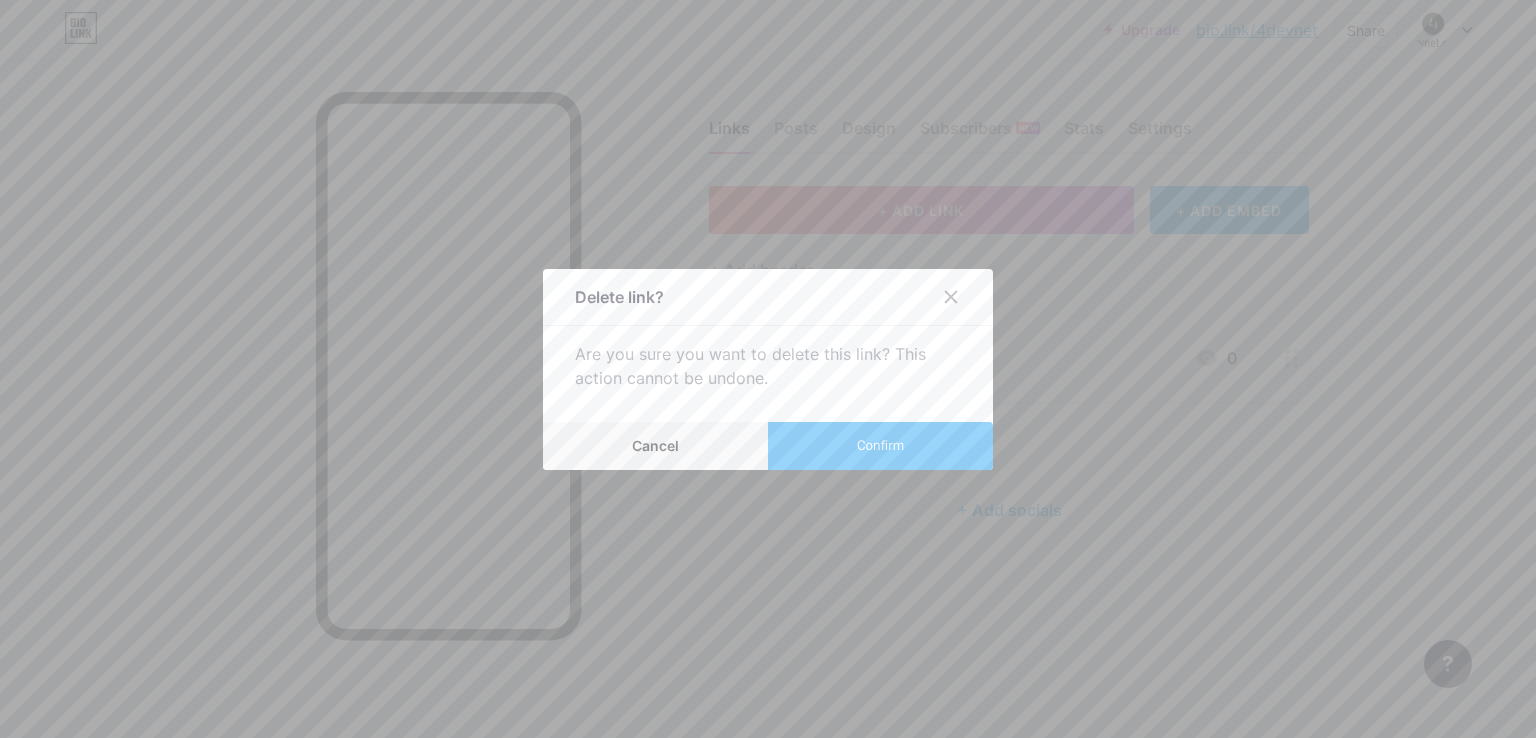 click on "Confirm" at bounding box center [880, 446] 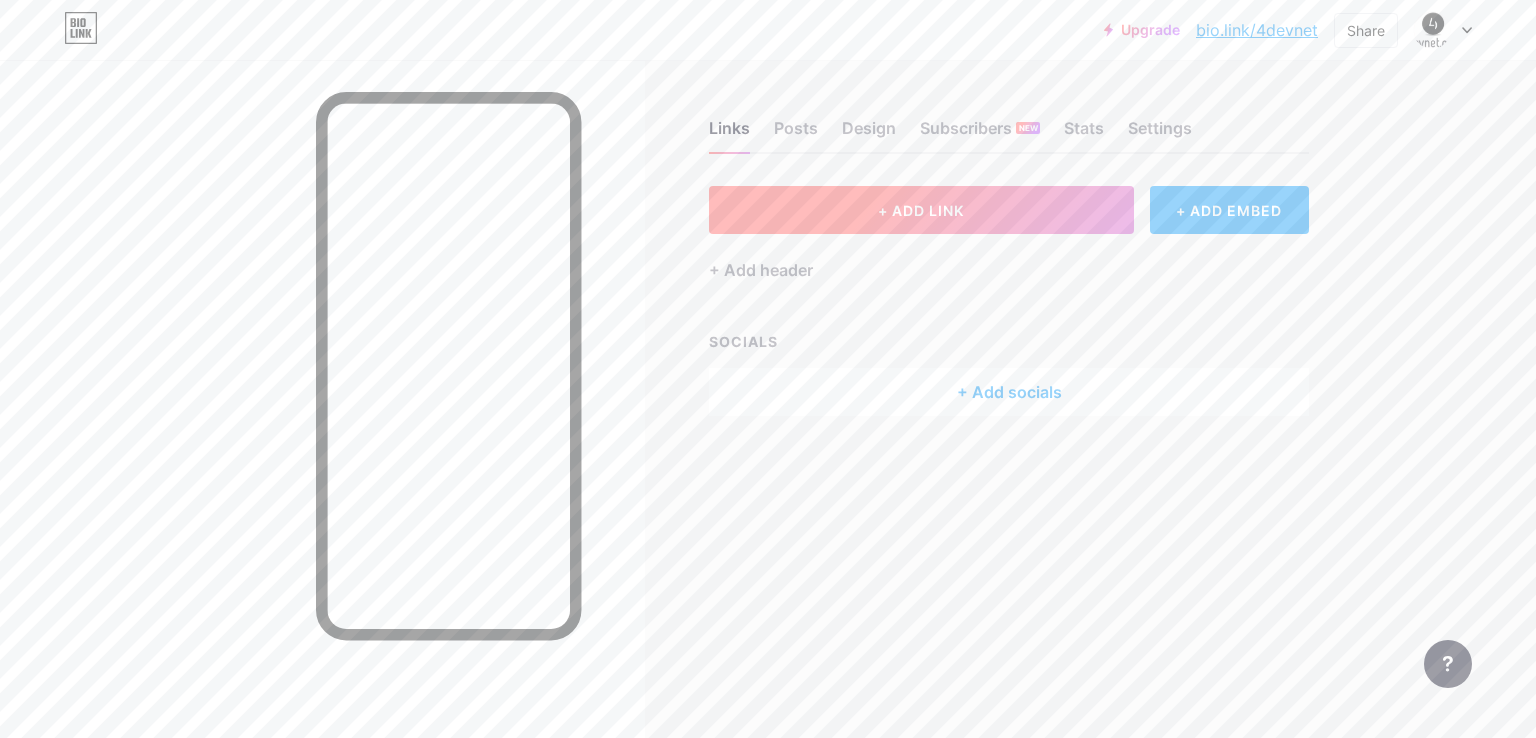 click on "+ ADD LINK" at bounding box center (921, 210) 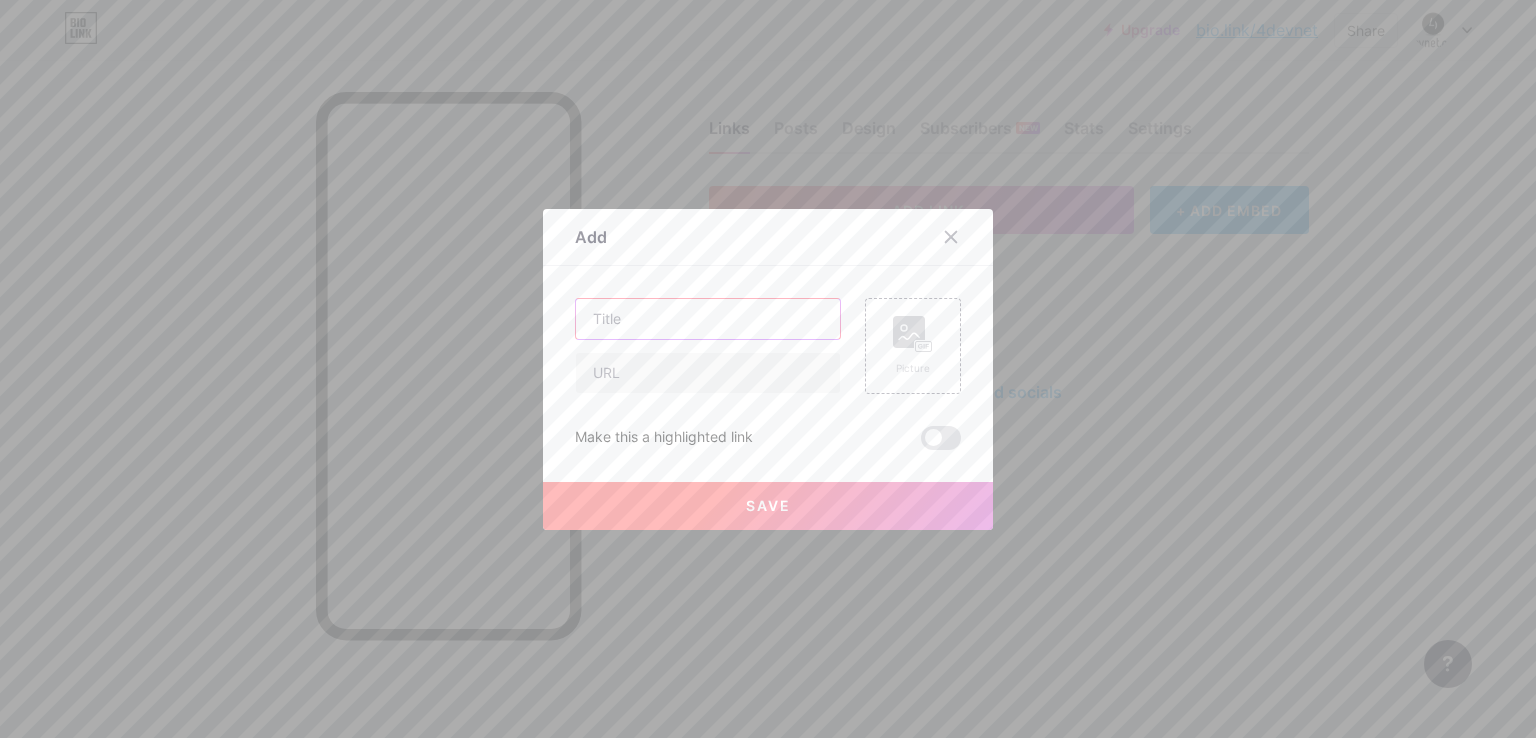 click at bounding box center (708, 319) 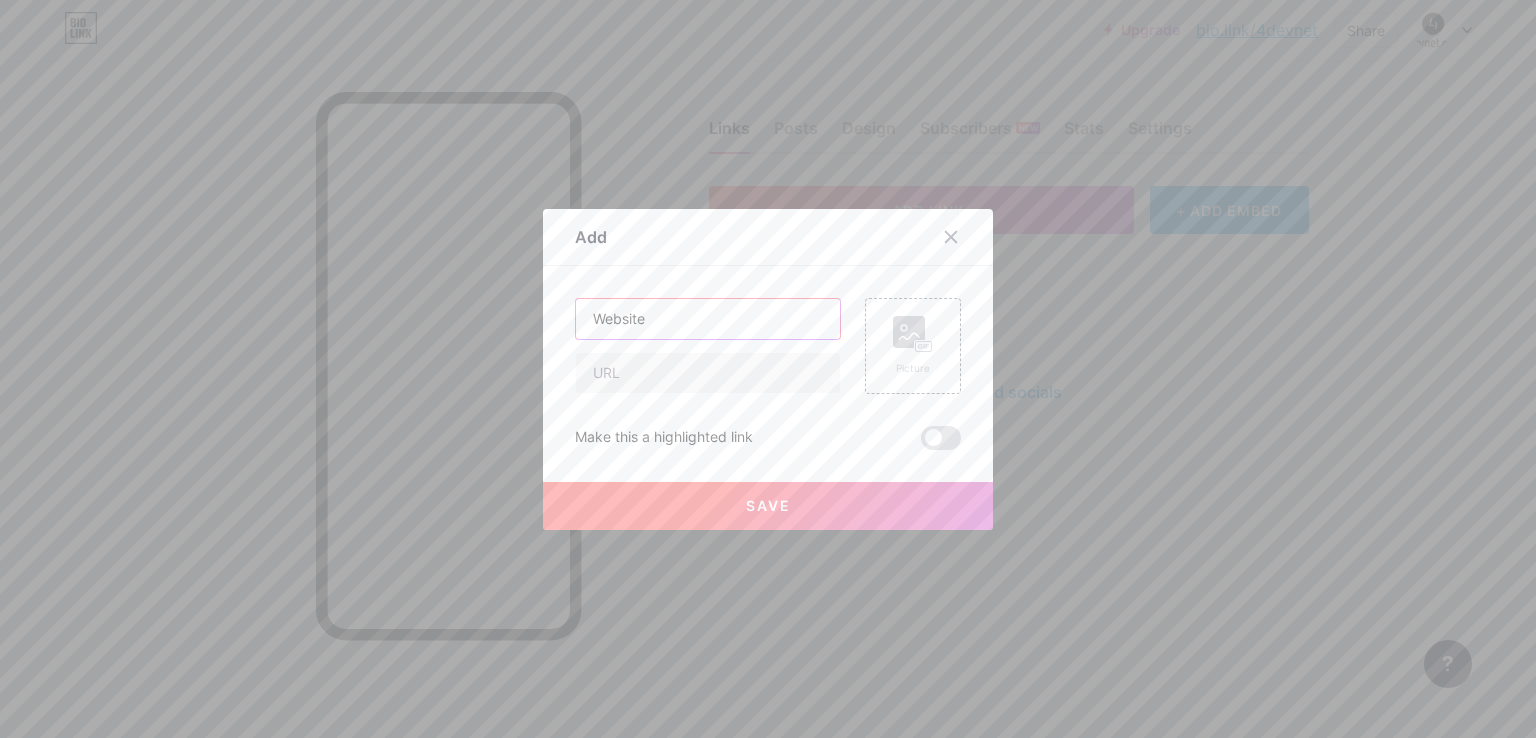 type on "Website" 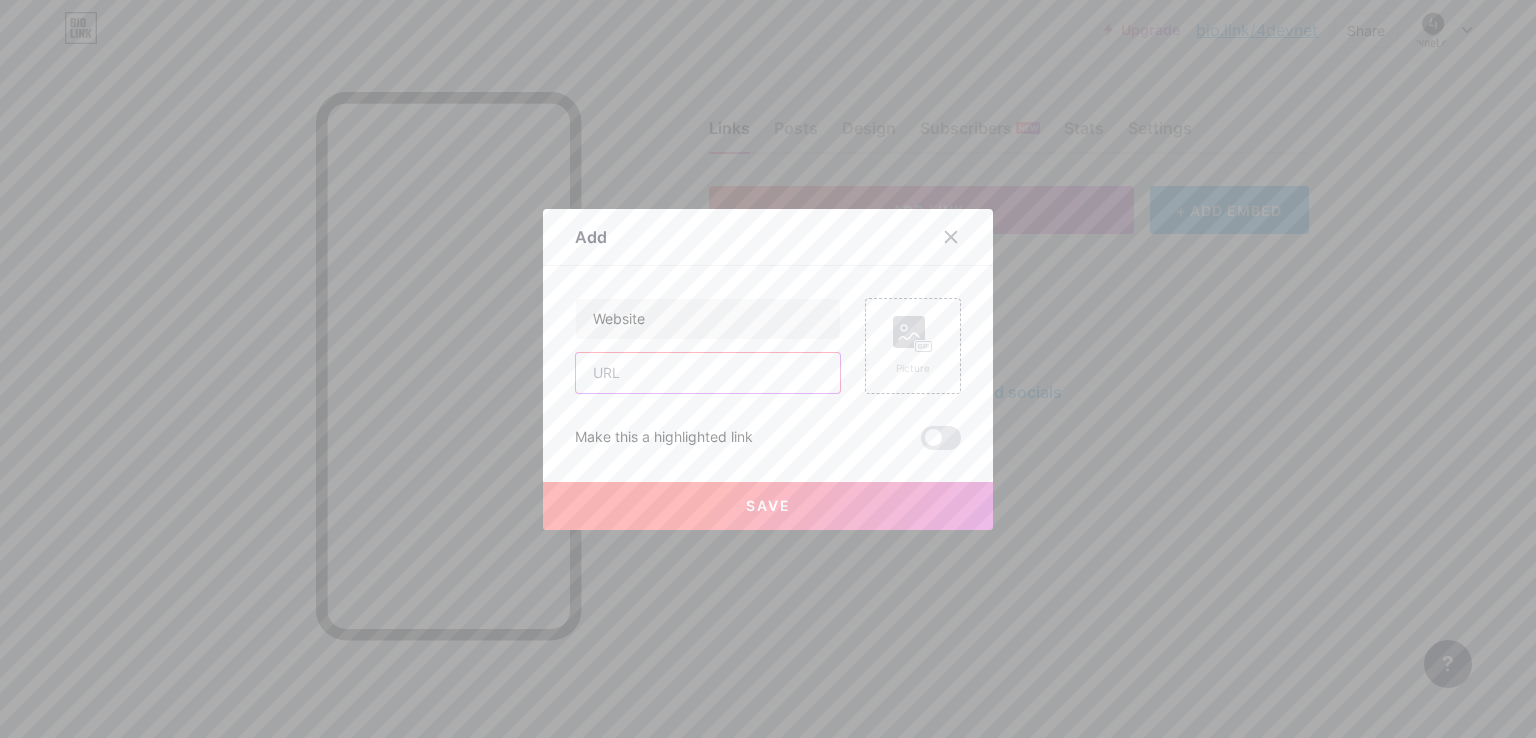 click at bounding box center (708, 373) 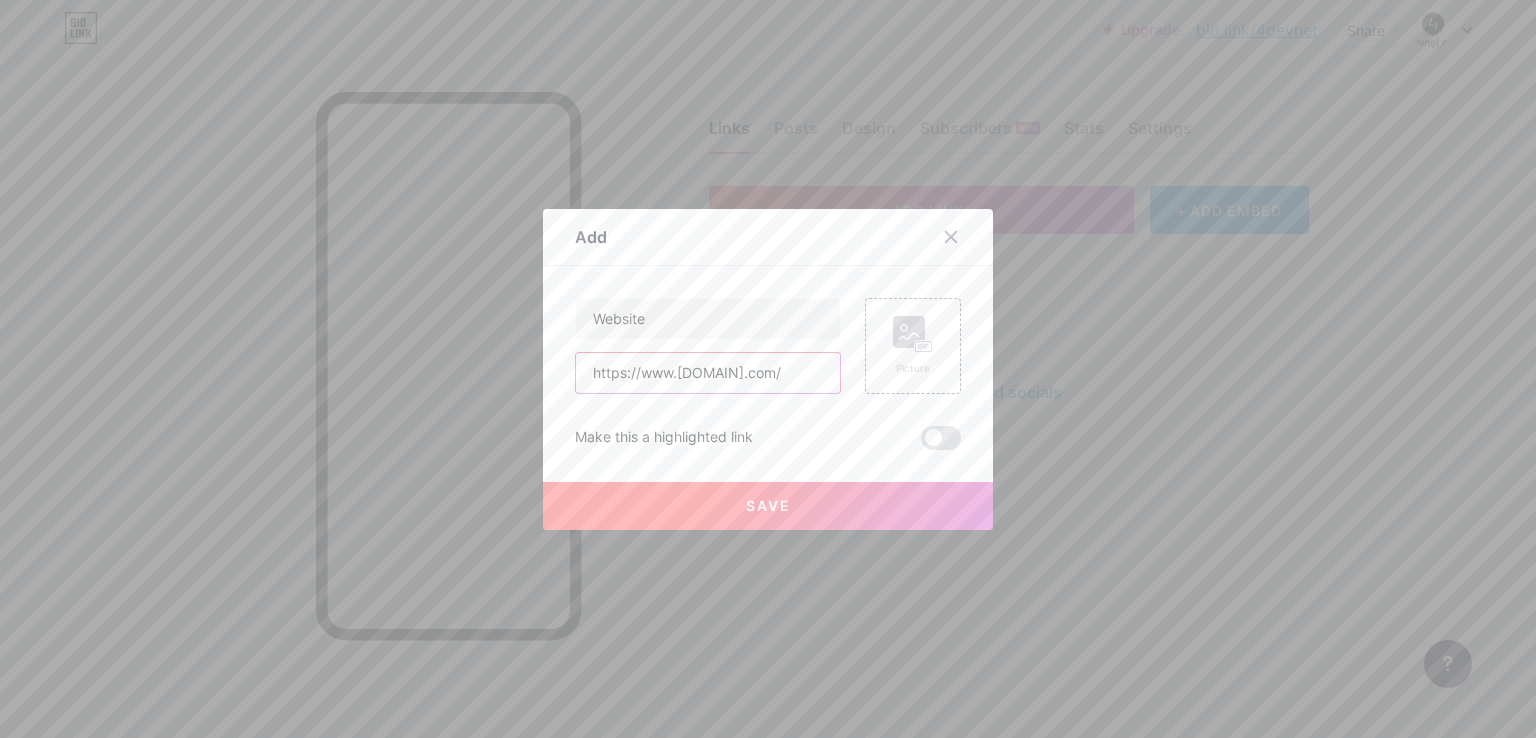 type on "https://www.[DOMAIN].com/" 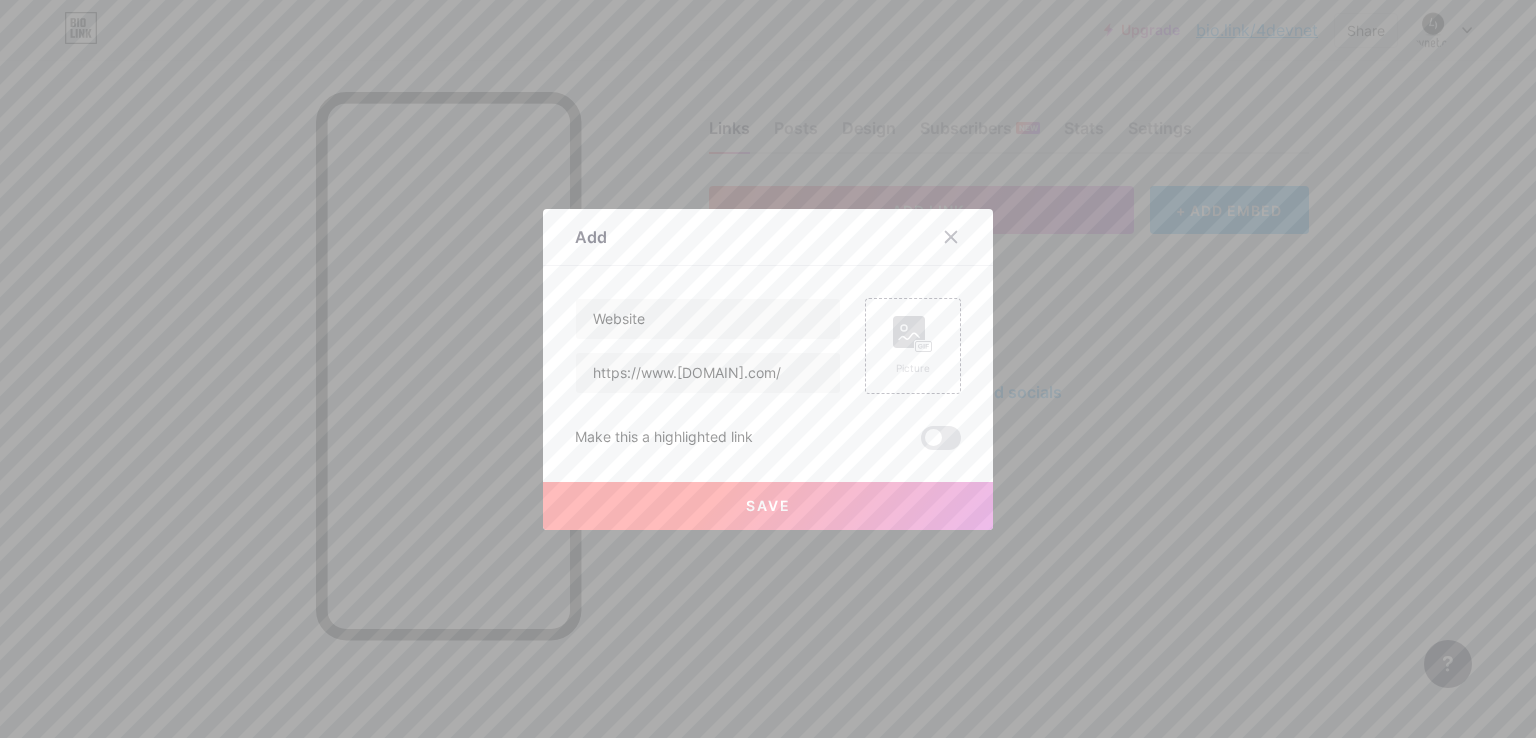click on "Add           Content
YouTube
Play YouTube video without leaving your page.
ADD
Vimeo
Play Vimeo video without leaving your page.
ADD
Tiktok
Grow your TikTok following
ADD
Tweet
Embed a tweet.
ADD
Reddit
Showcase your Reddit profile
ADD
Spotify
Embed Spotify to play the preview of a track.
ADD
Twitch
Play Twitch video without leaving your page.
ADD
SoundCloud" at bounding box center [768, 369] 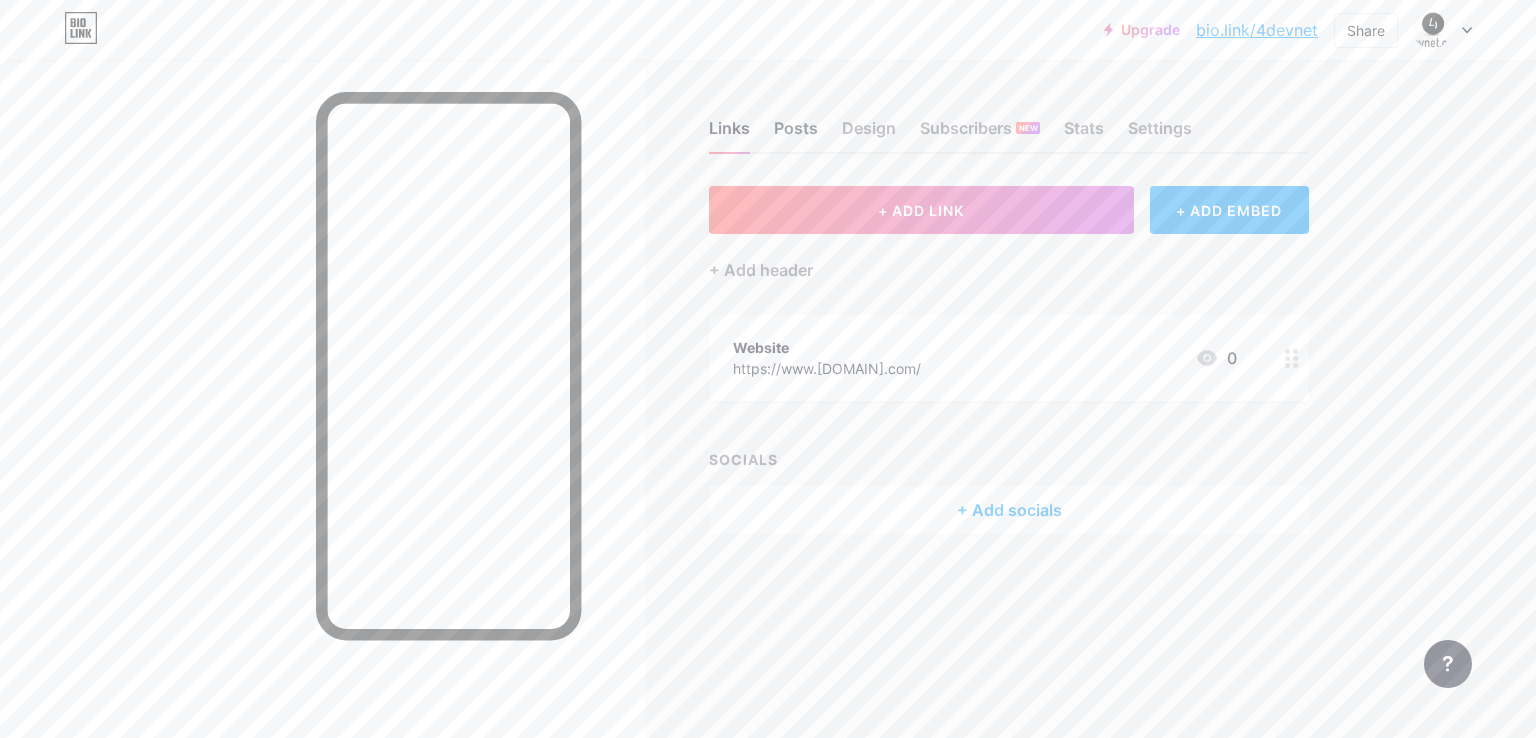 click on "Posts" at bounding box center (796, 134) 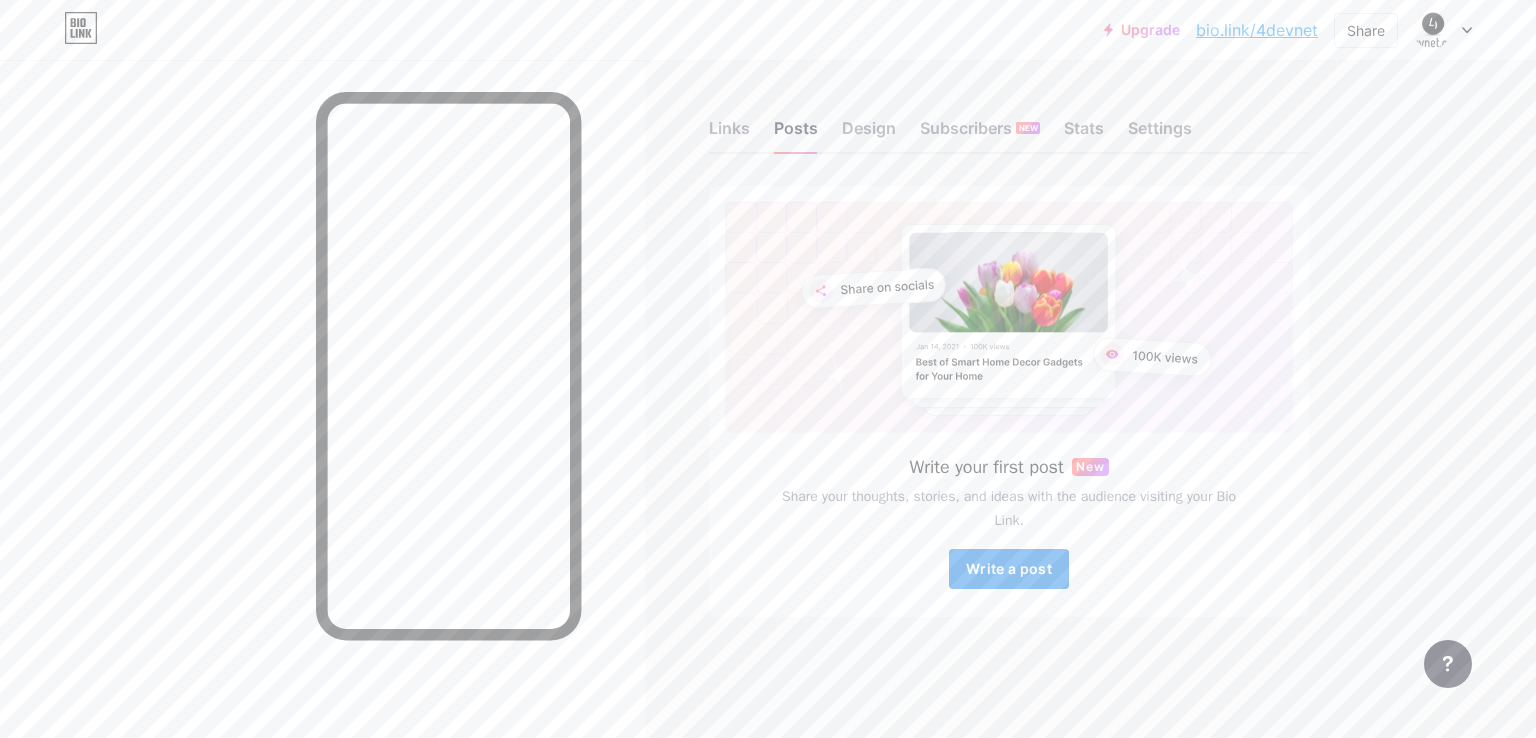 click on "Write a post" at bounding box center (1009, 568) 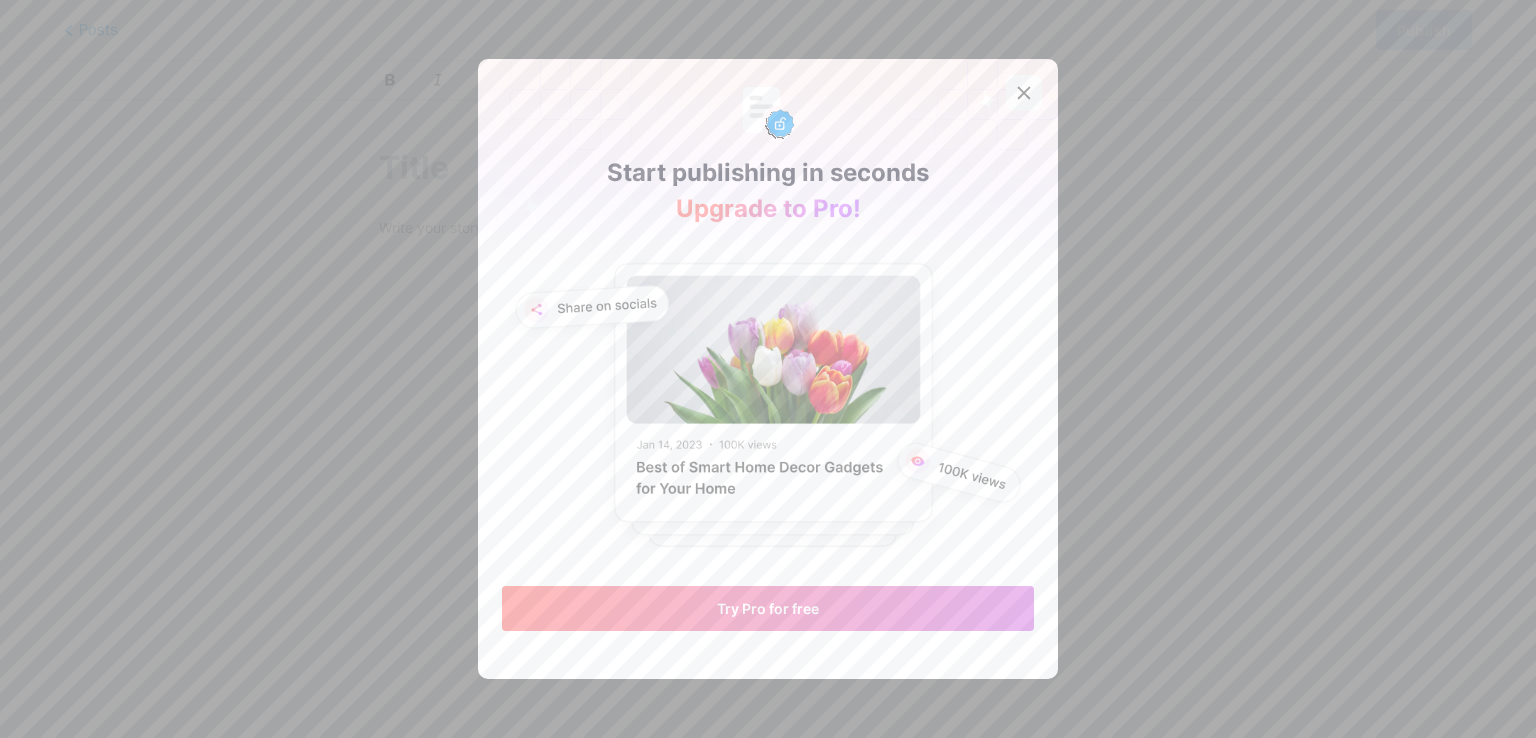 click at bounding box center (1024, 93) 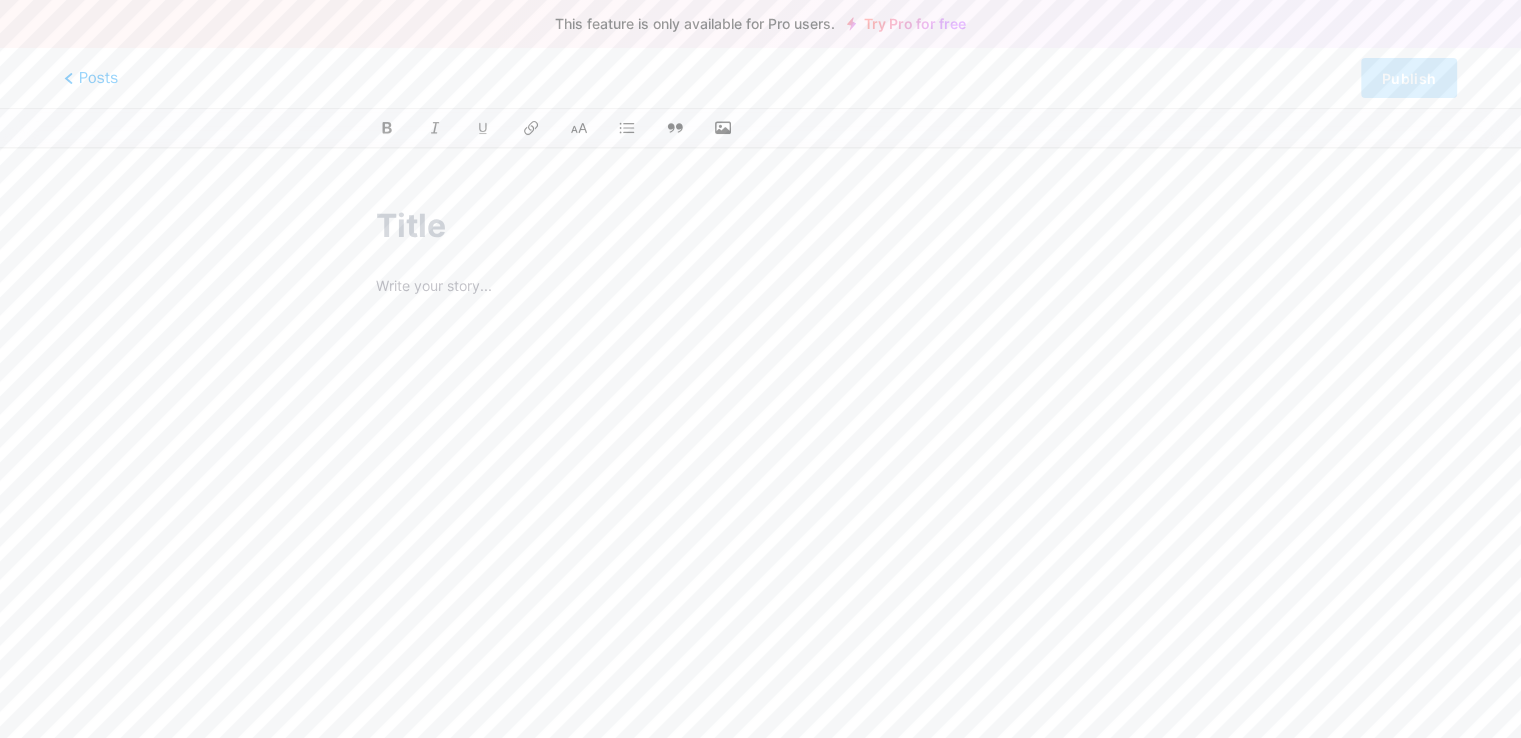 click at bounding box center [760, 226] 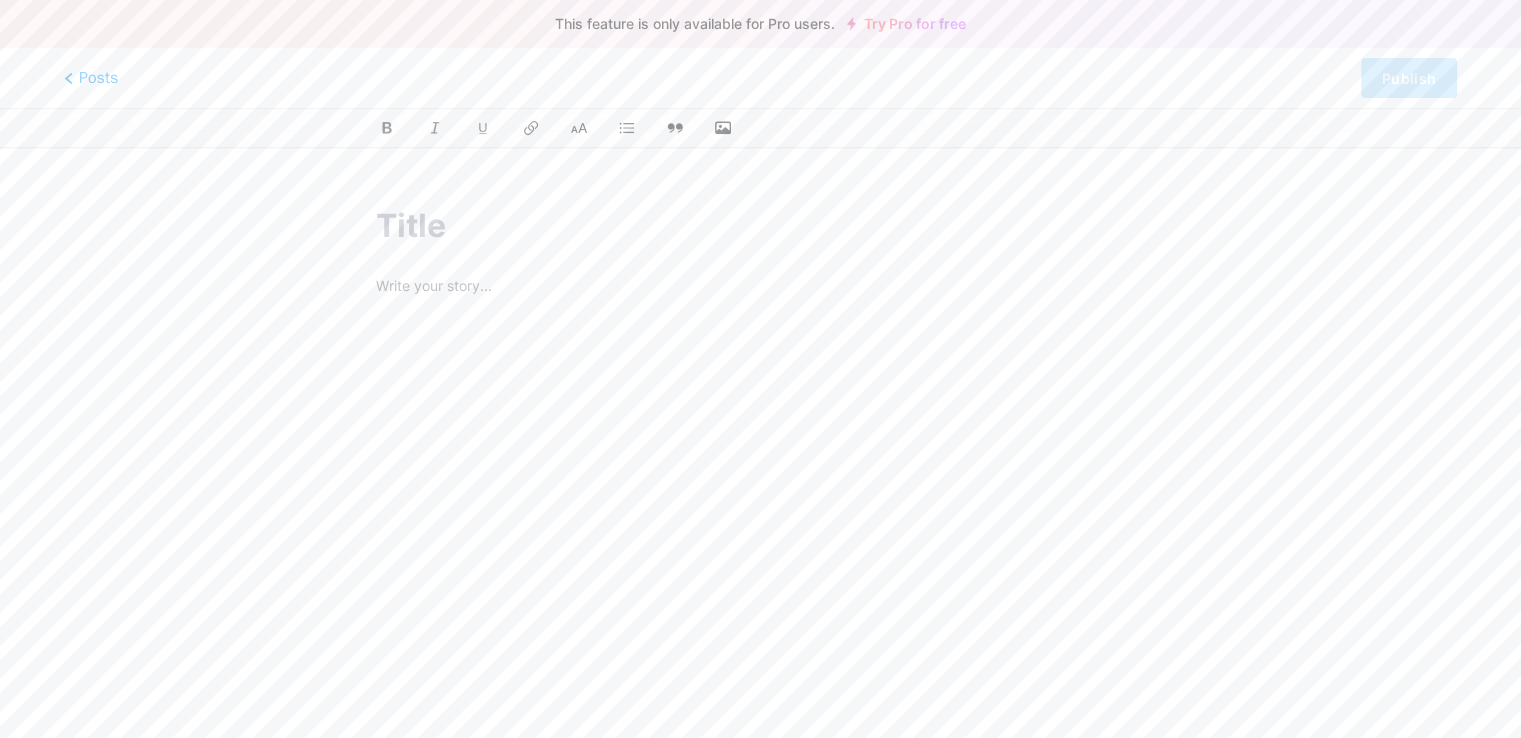 paste on "Full-Stack Web Development Services by 4devnet – Global Delivery" 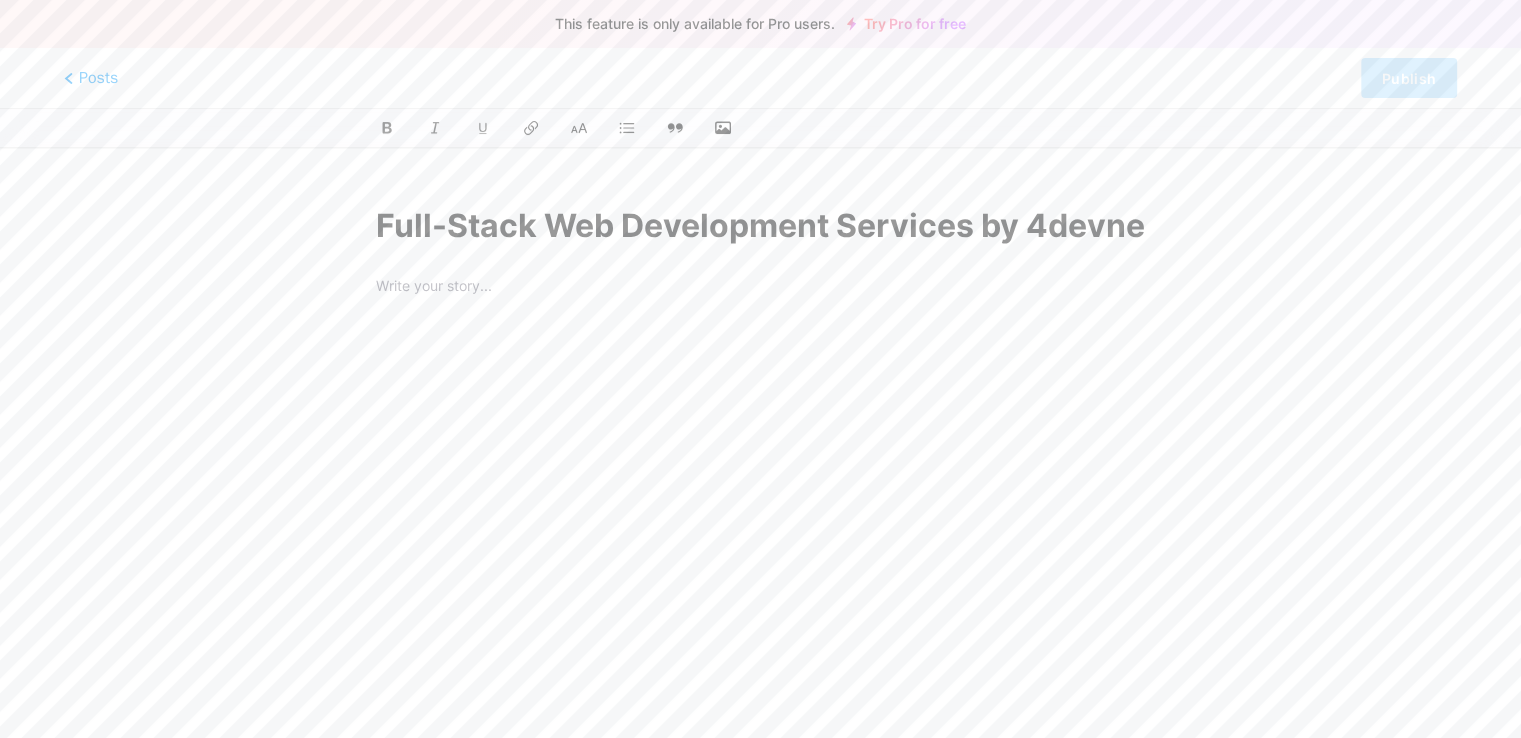 scroll, scrollTop: 0, scrollLeft: 280, axis: horizontal 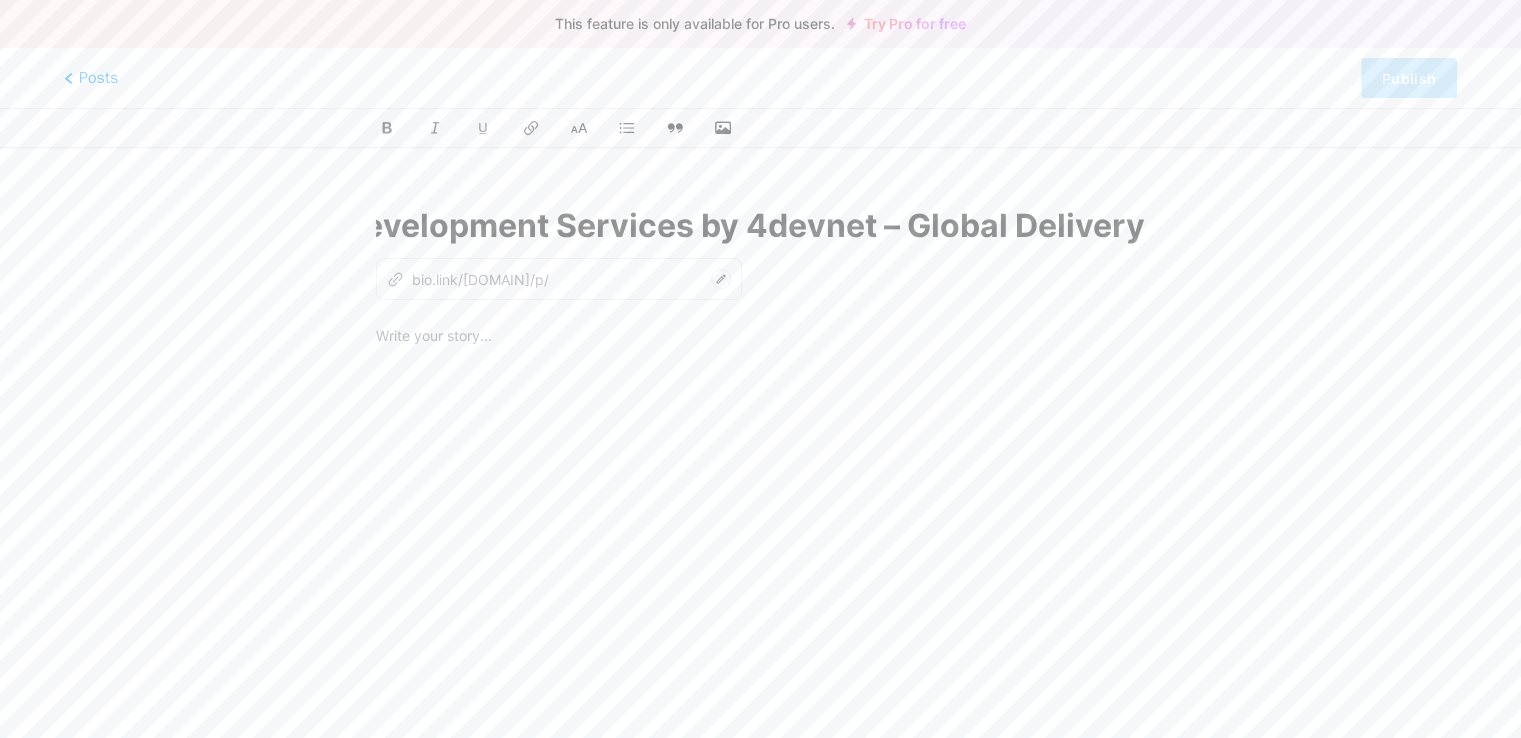 click on "Full-Stack Web Development Services by 4devnet – Global Delivery" at bounding box center (760, 226) 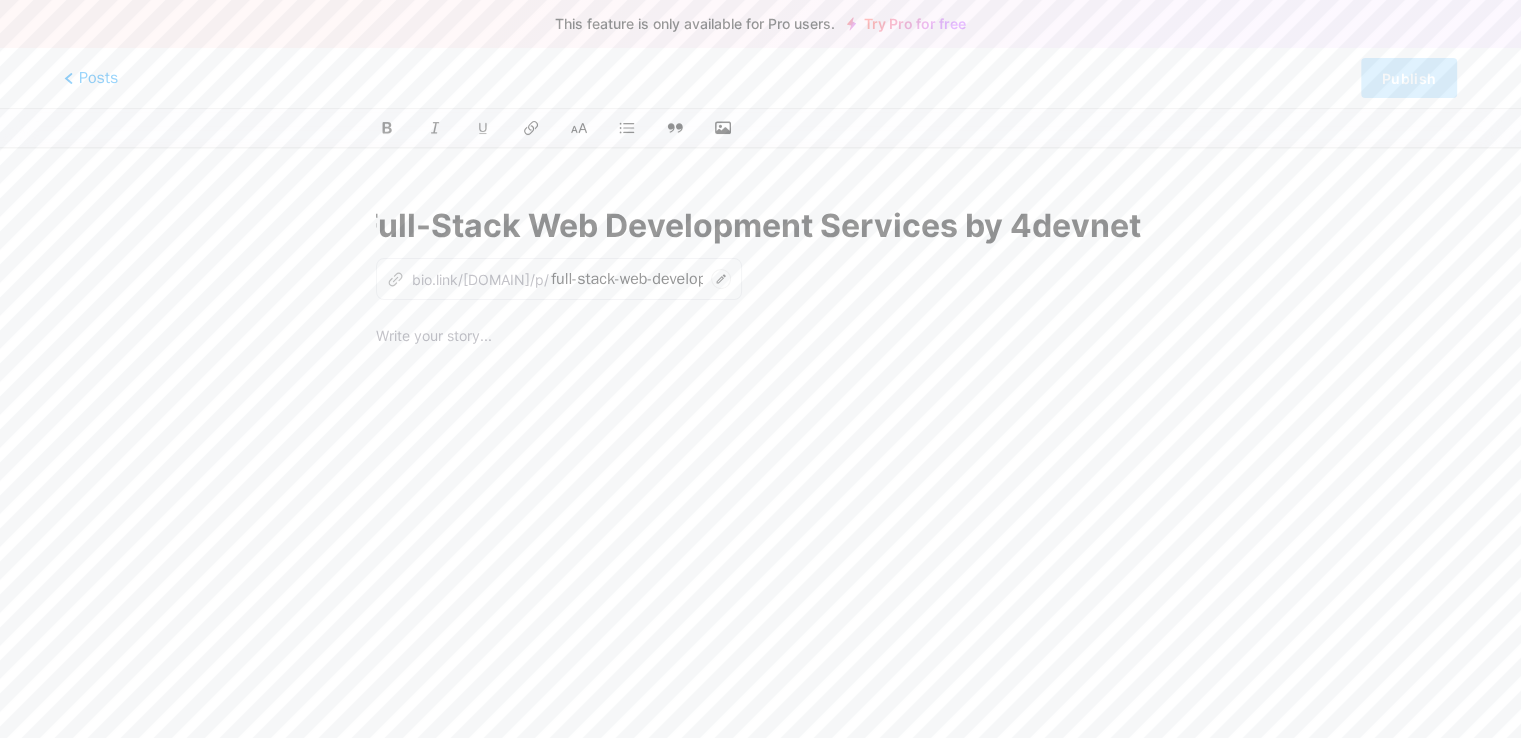 scroll, scrollTop: 0, scrollLeft: 0, axis: both 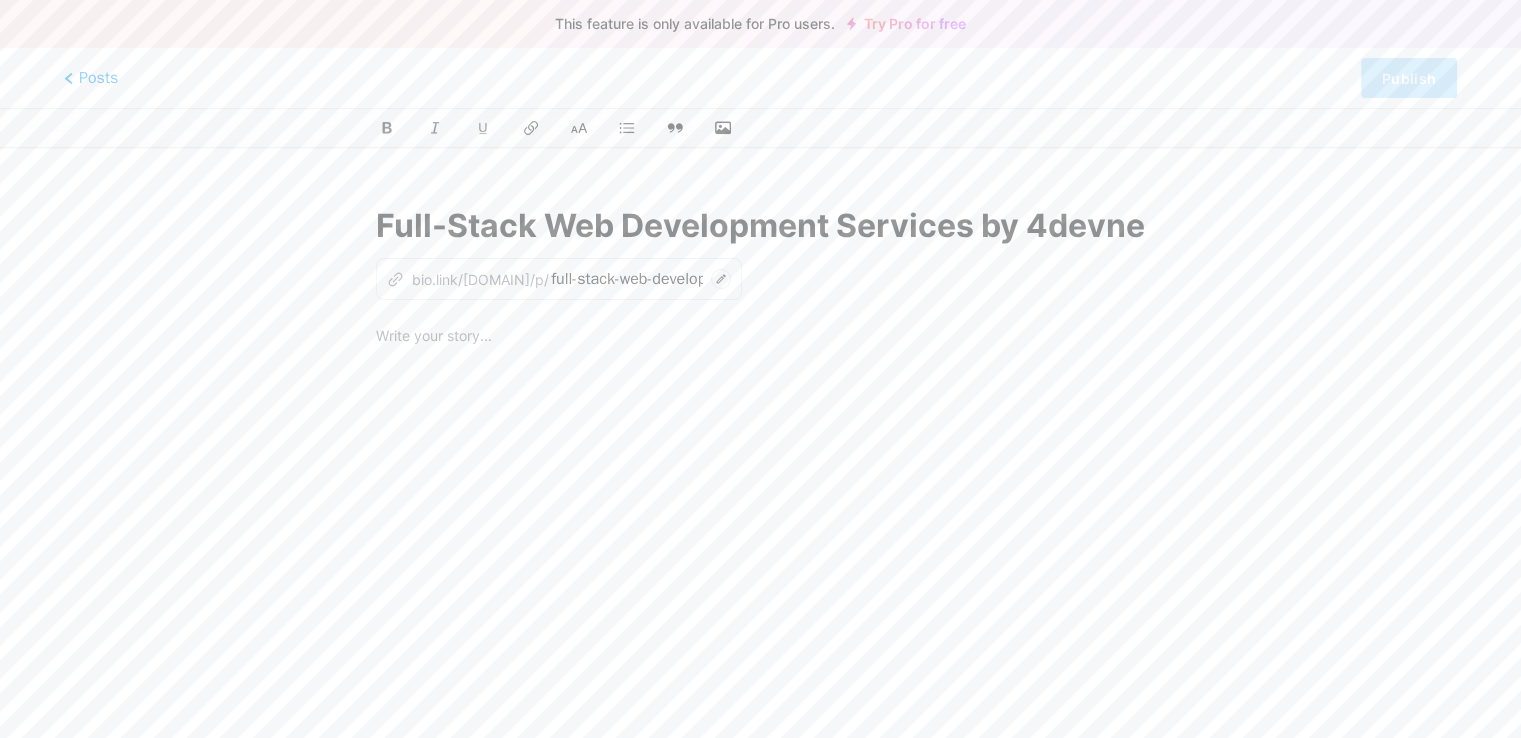 type on "Full-Stack Web Development Services by 4devnet – Global Delivery" 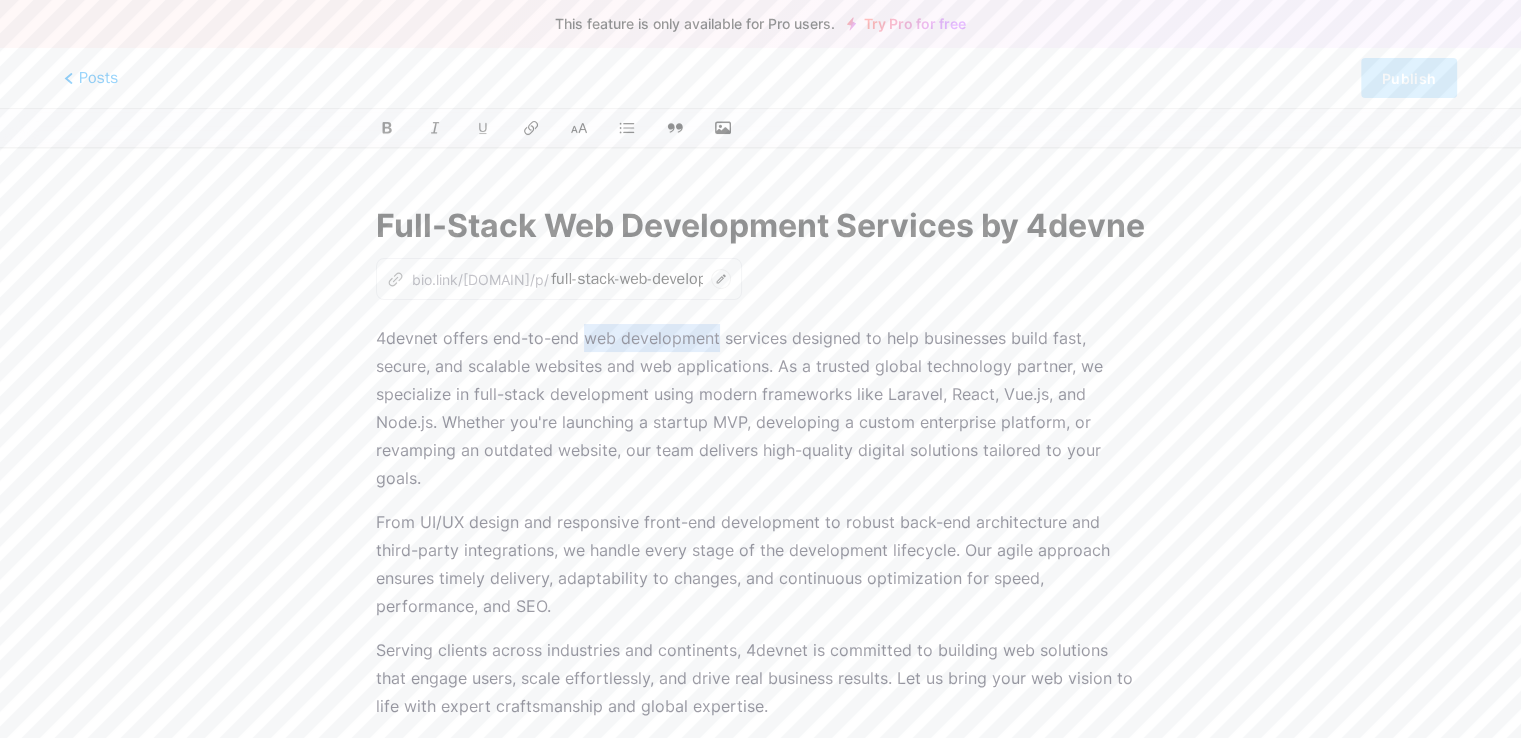 drag, startPoint x: 585, startPoint y: 331, endPoint x: 717, endPoint y: 317, distance: 132.74034 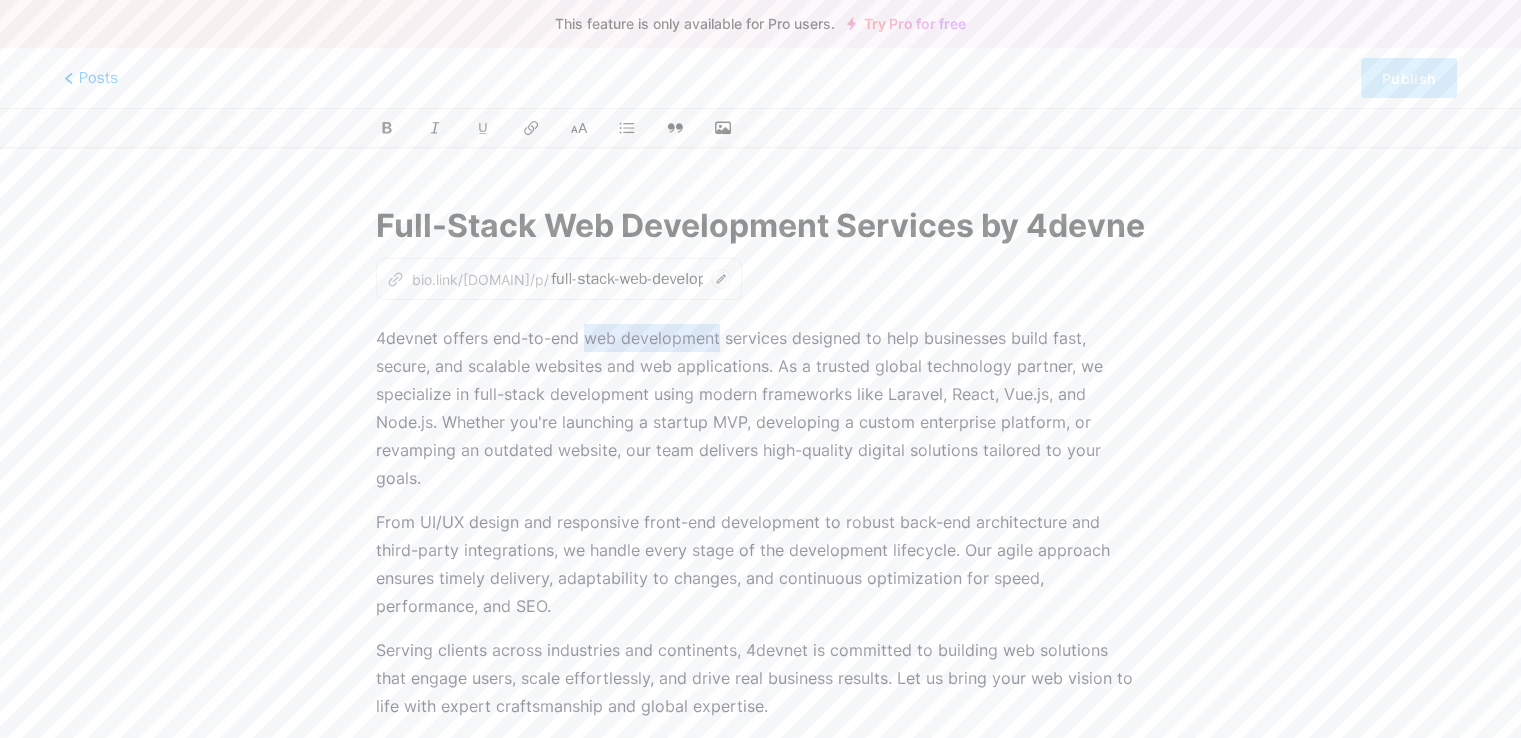 click on "Full-Stack Web Development Services by 4devnet – Global Delivery         z
bio.link/[DOMAIN]/p/
full-stack-web-development-services-by-4devnet-global-delivery             4devnet offers end-to-end web development services designed to help businesses build fast, secure, and scalable websites and web applications. As a trusted global technology partner, we specialize in full-stack development using modern frameworks like Laravel, React, Vue.js, and Node.js. Whether you're launching a startup MVP, developing a custom enterprise platform, or revamping an outdated website, our team delivers high-quality digital solutions tailored to your goals. Serving clients across industries and continents, 4devnet is committed to building web solutions that engage users, scale effortlessly, and drive real business results. Let us bring your web vision to life with expert craftsmanship and global expertise." at bounding box center (760, 517) 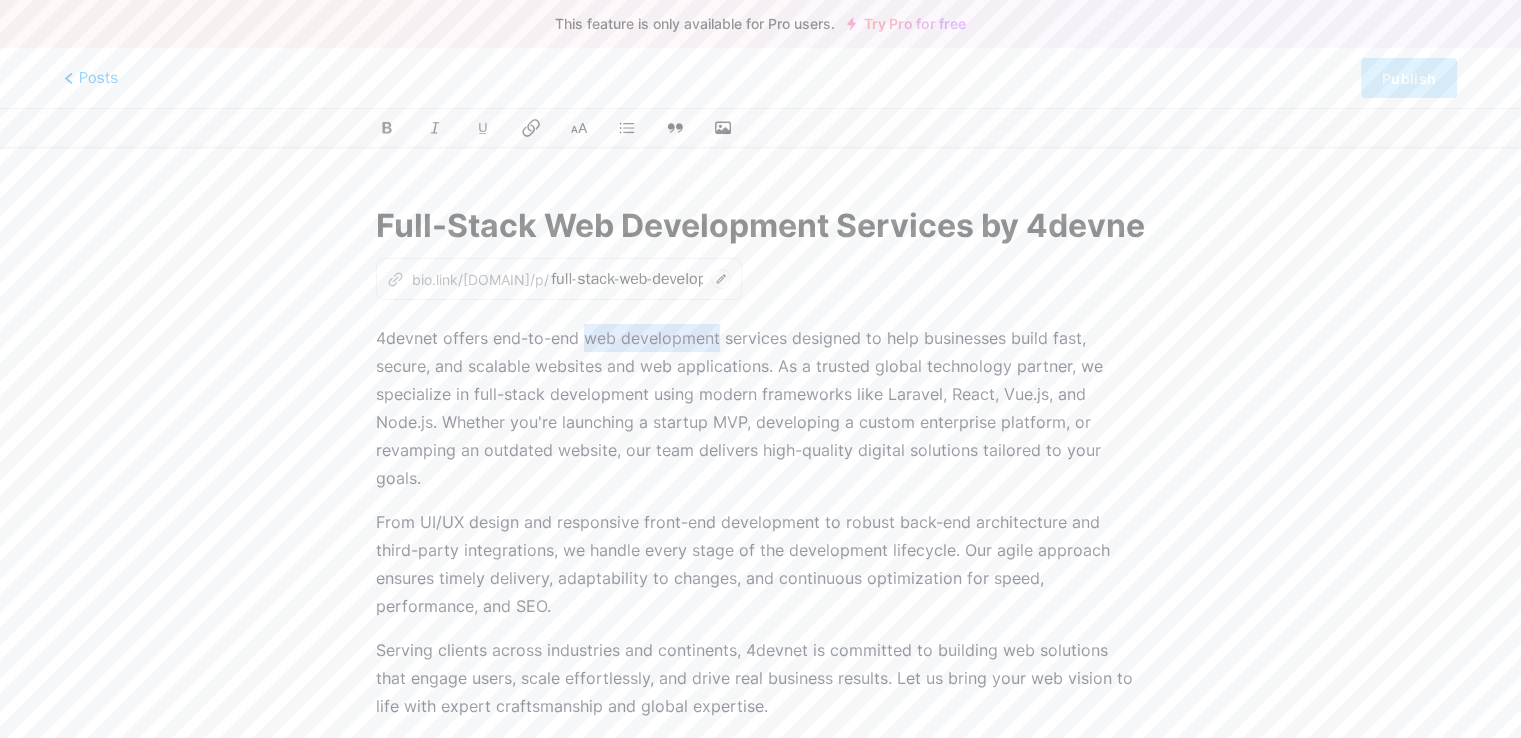 click at bounding box center (531, 128) 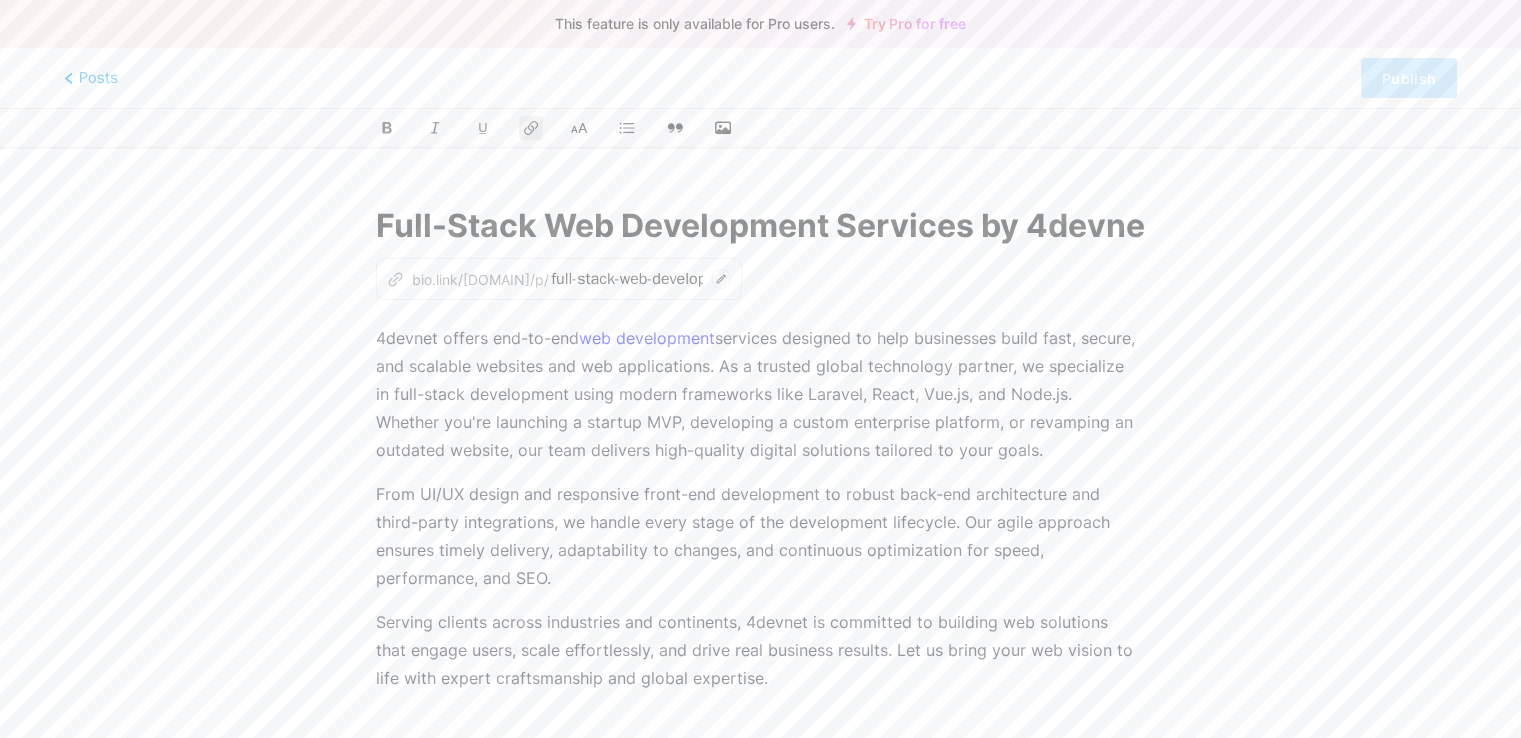 click on "4devnet offers end-to-end  web development  services designed to help businesses build fast, secure, and scalable websites and web applications. As a trusted global technology partner, we specialize in full-stack development using modern frameworks like Laravel, React, Vue.js, and Node.js. Whether you're launching a startup MVP, developing a custom enterprise platform, or revamping an outdated website, our team delivers high-quality digital solutions tailored to your goals." at bounding box center [760, 394] 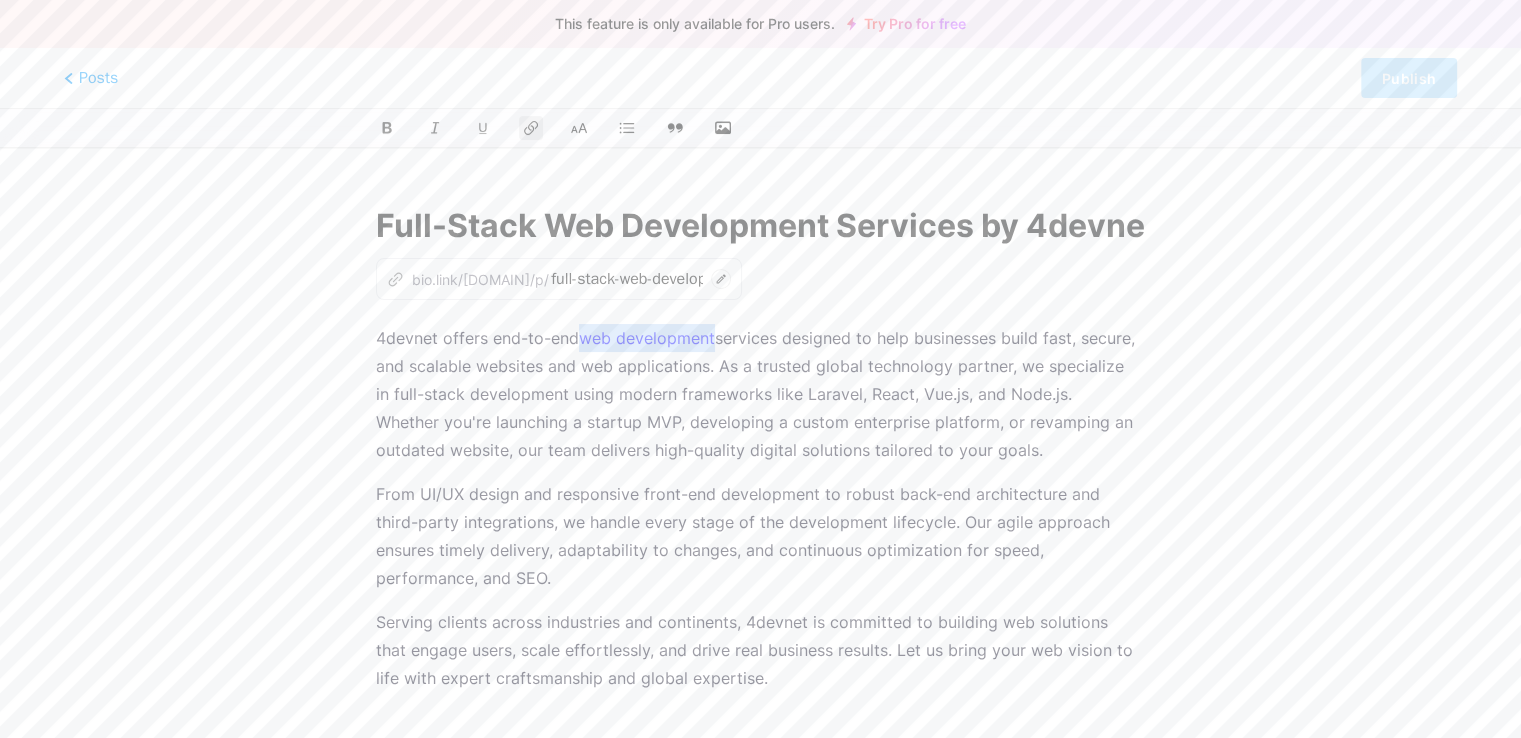 drag, startPoint x: 588, startPoint y: 339, endPoint x: 720, endPoint y: 342, distance: 132.03409 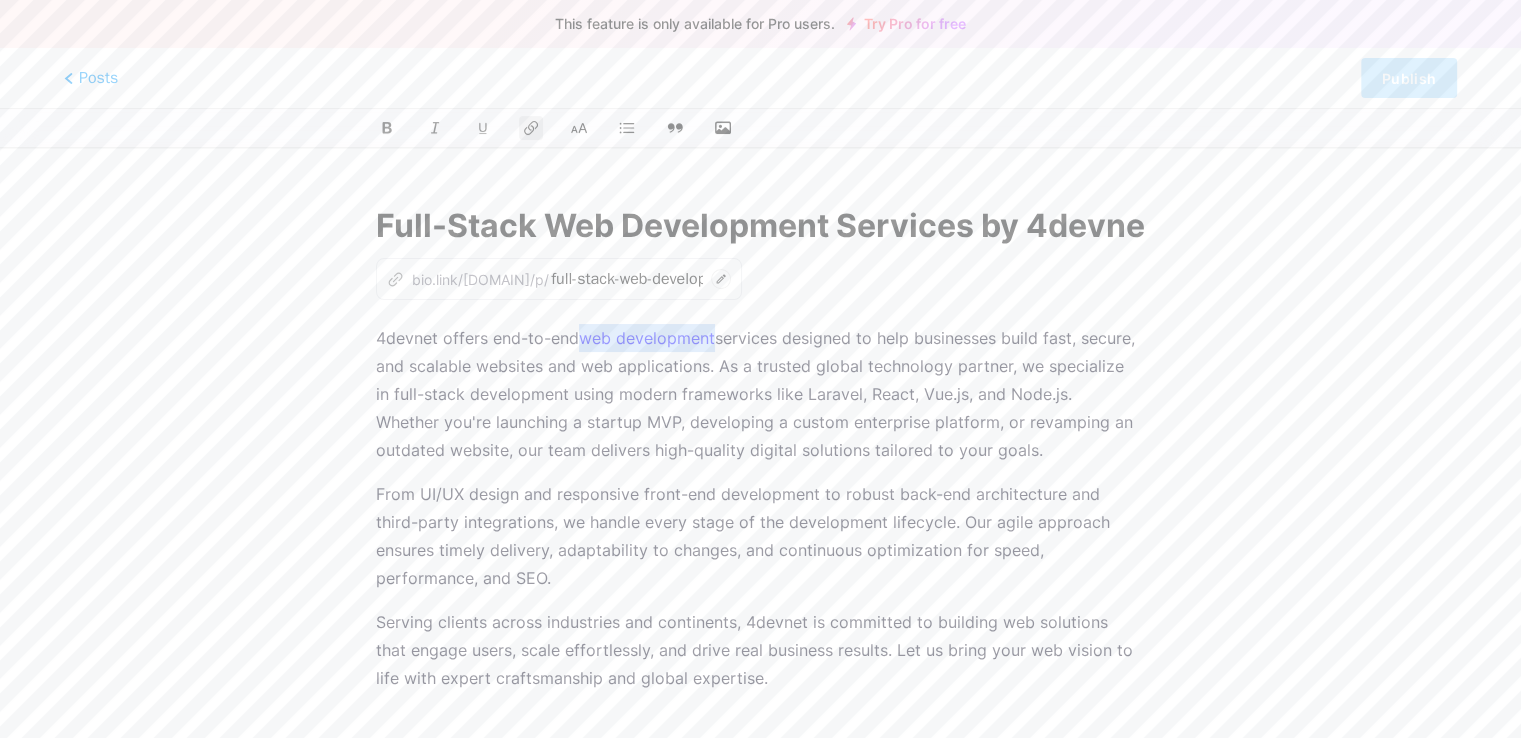 click on "4devnet offers end-to-end  web development  services designed to help businesses build fast, secure, and scalable websites and web applications. As a trusted global technology partner, we specialize in full-stack development using modern frameworks like Laravel, React, Vue.js, and Node.js. Whether you're launching a startup MVP, developing a custom enterprise platform, or revamping an outdated website, our team delivers high-quality digital solutions tailored to your goals." at bounding box center (760, 394) 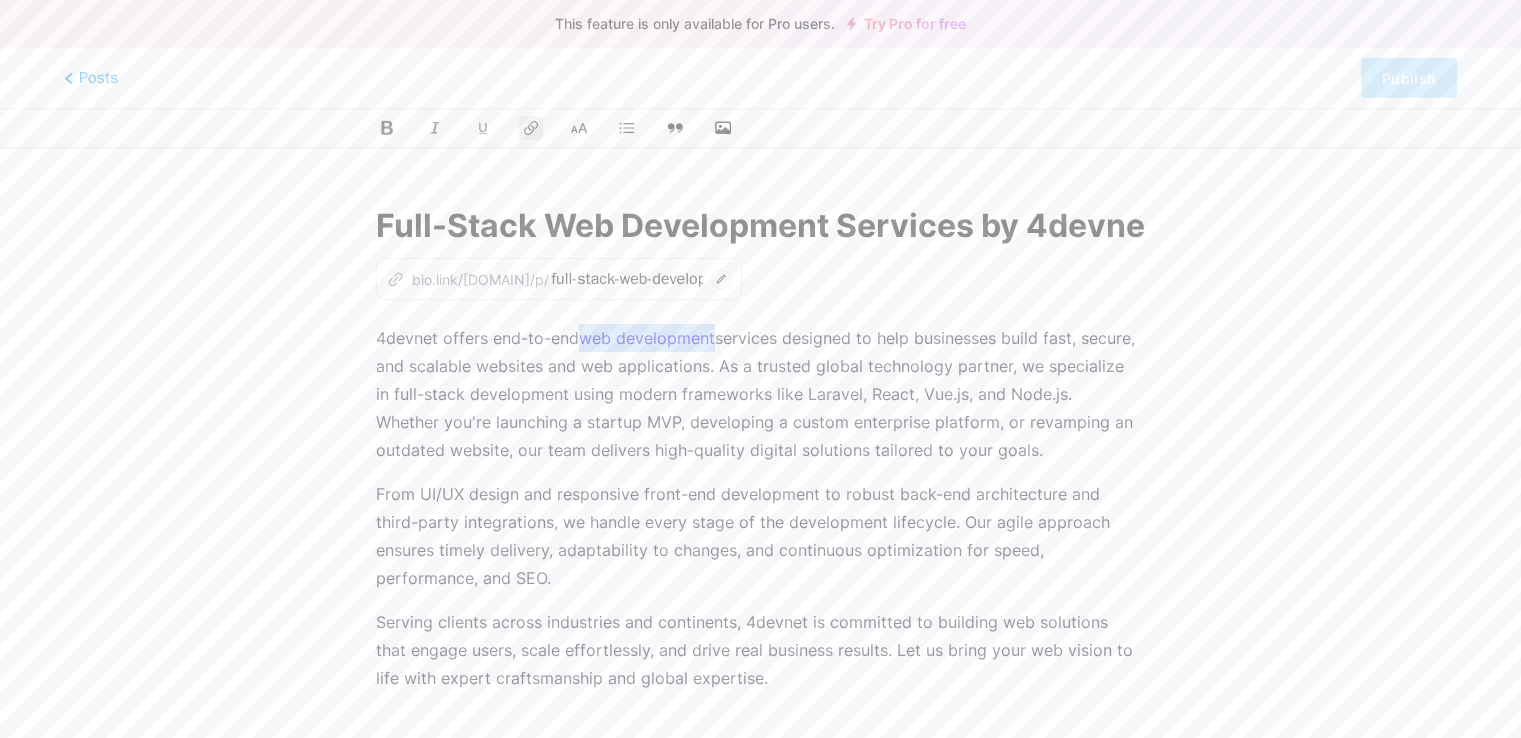 click at bounding box center (387, 128) 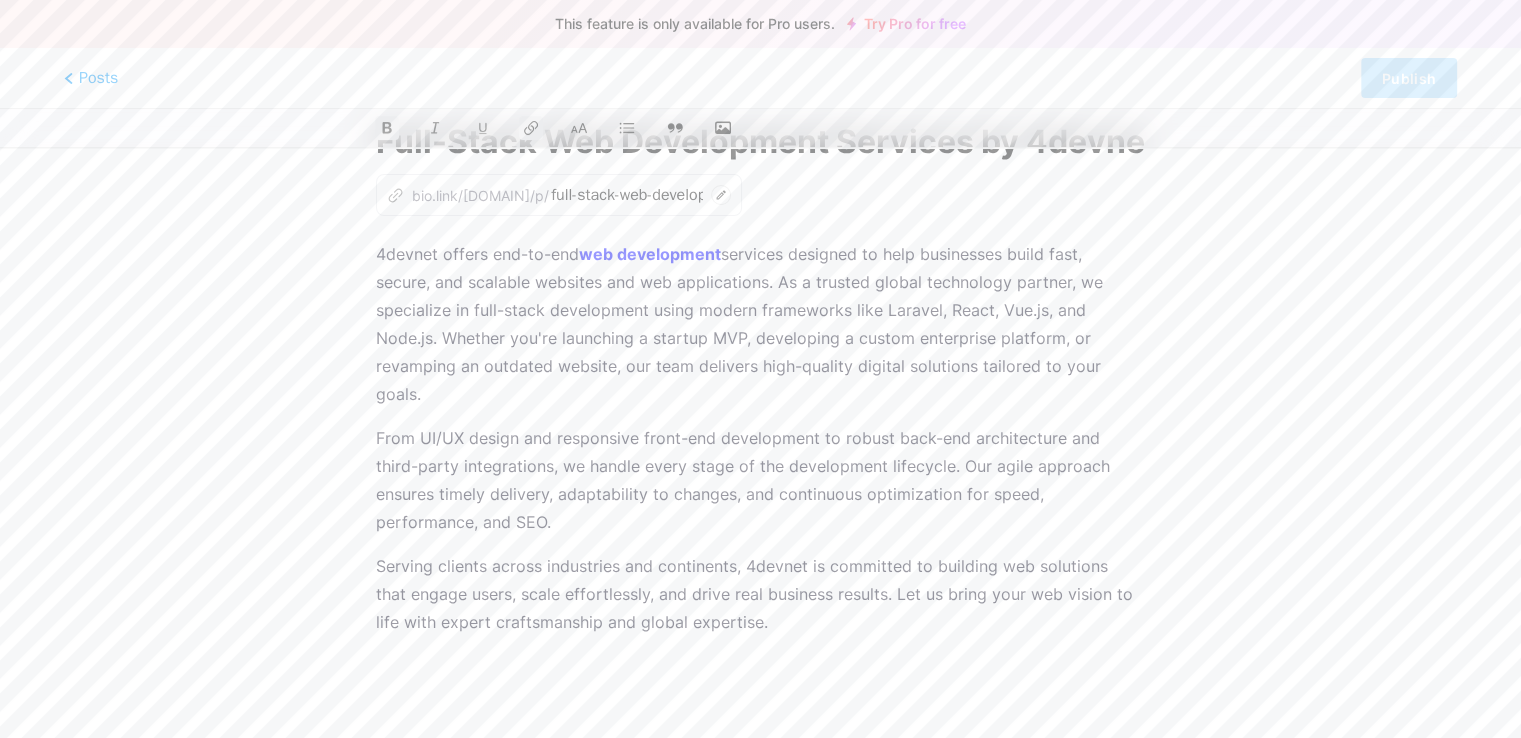scroll, scrollTop: 150, scrollLeft: 0, axis: vertical 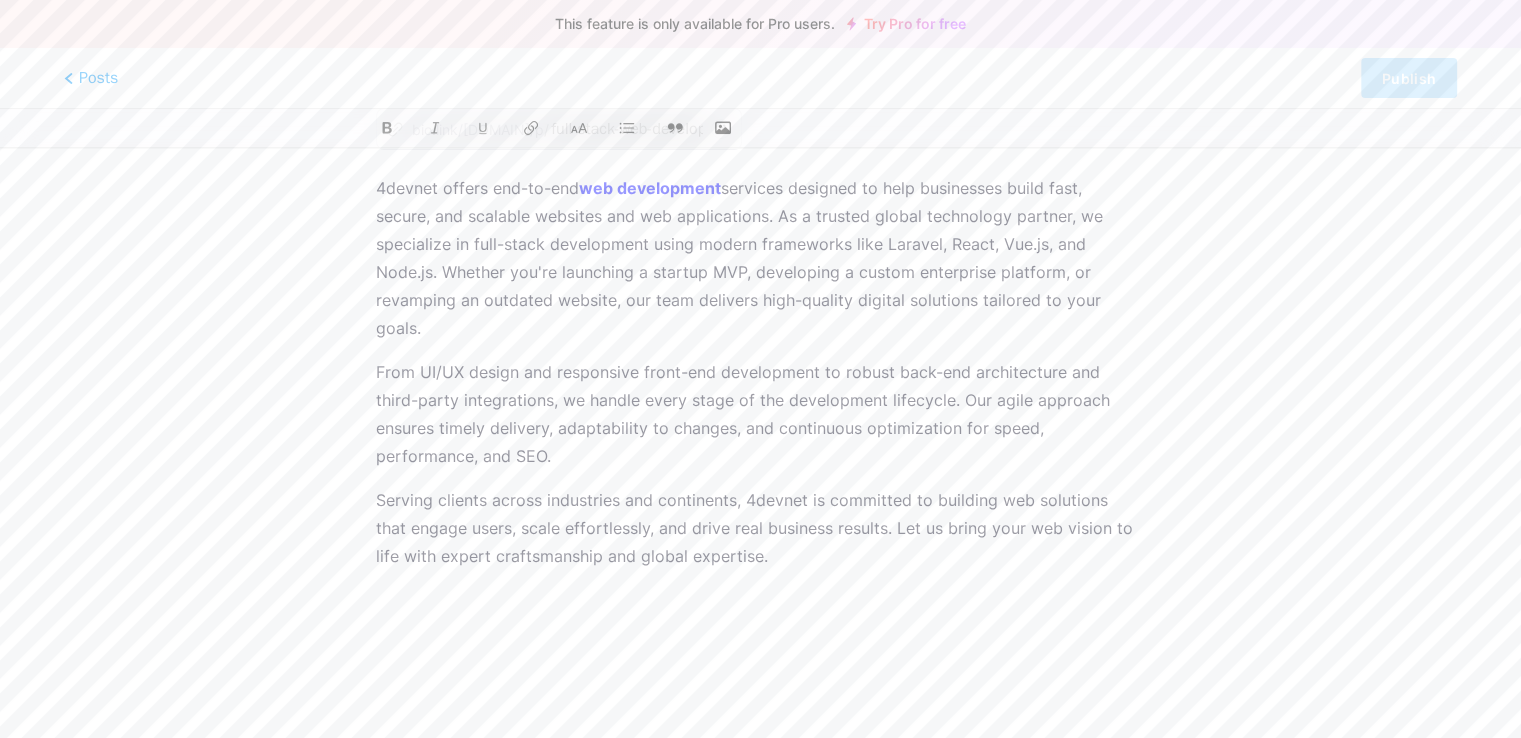 click on "From UI/UX design and responsive front-end development to robust back-end architecture and third-party integrations, we handle every stage of the development lifecycle. Our agile approach ensures timely delivery, adaptability to changes, and continuous optimization for speed, performance, and SEO." at bounding box center (760, 414) 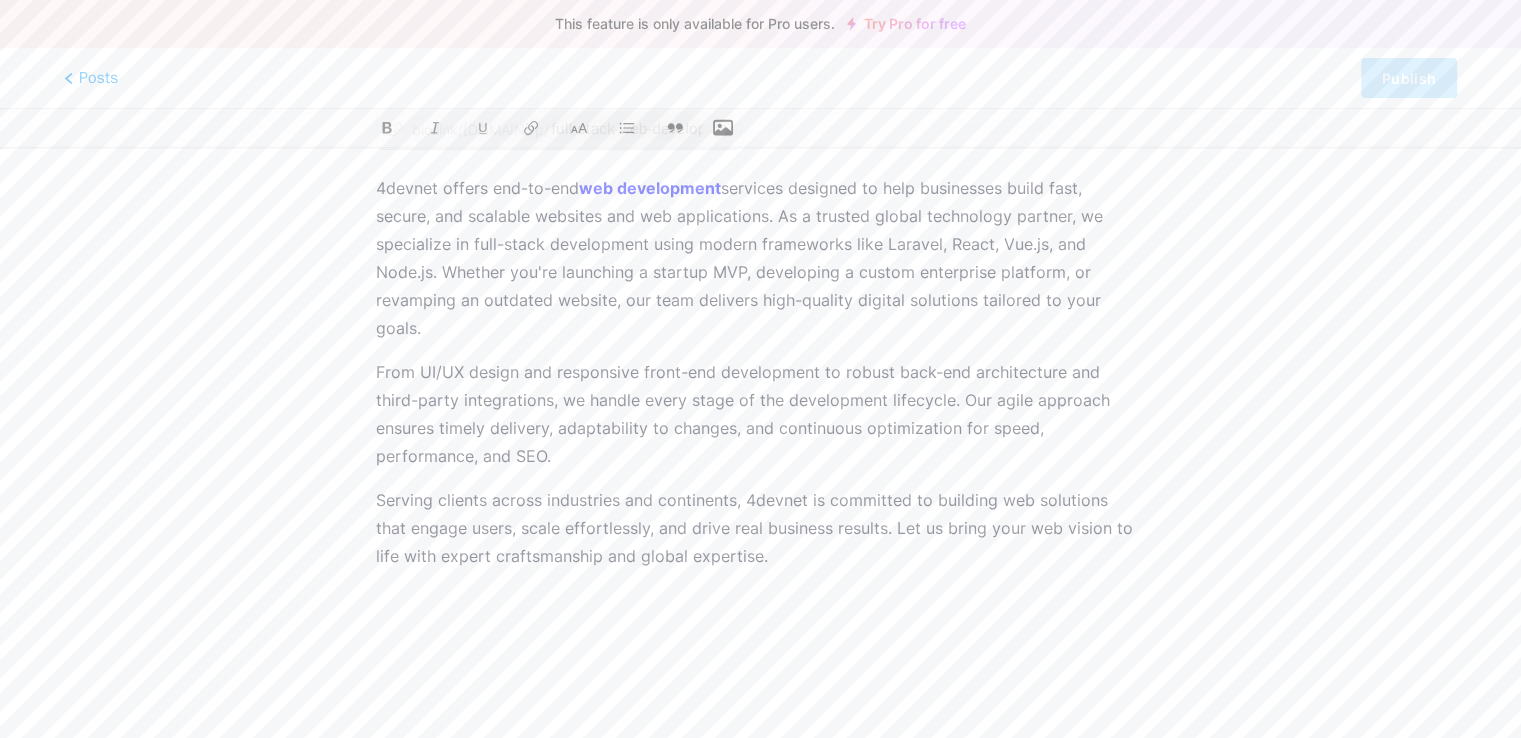 click 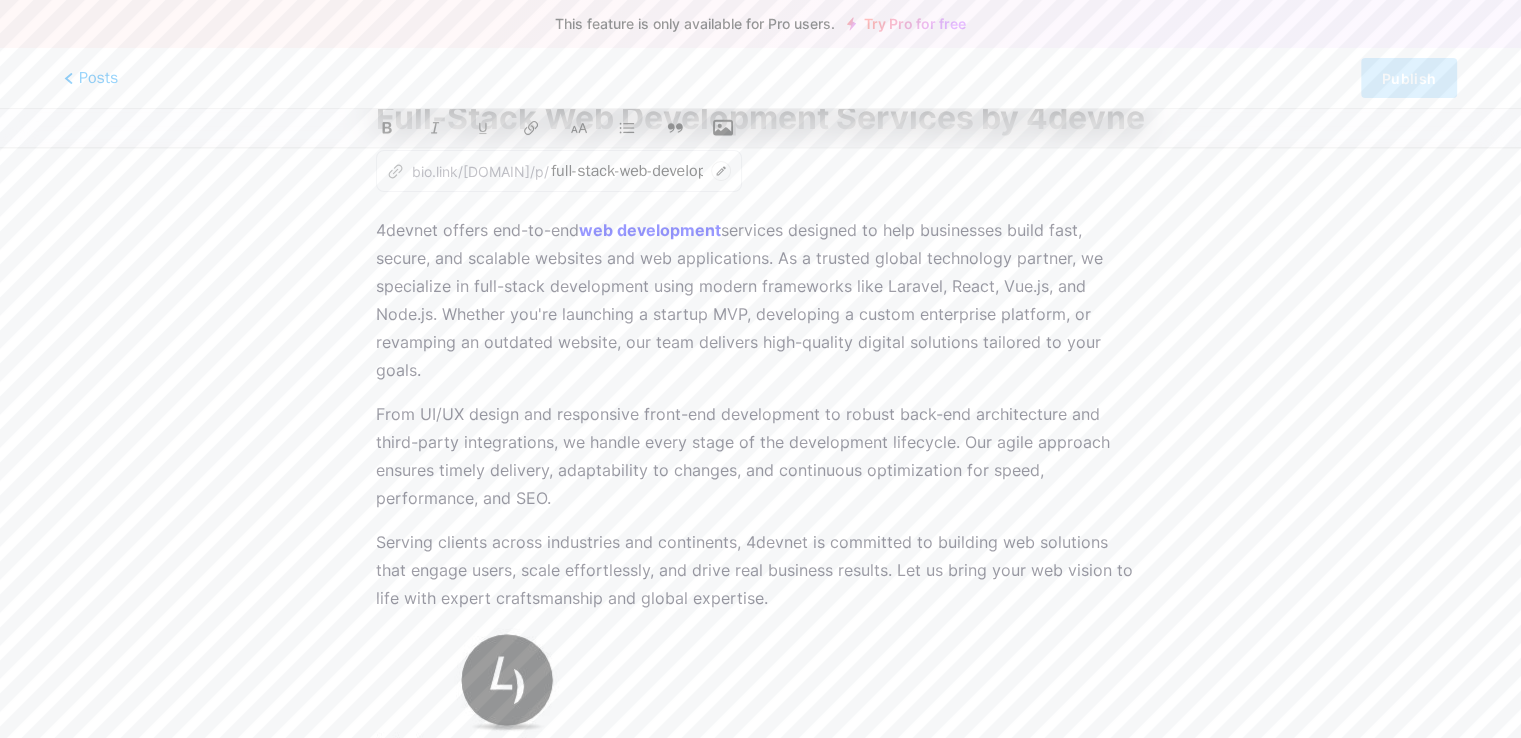 scroll, scrollTop: 0, scrollLeft: 0, axis: both 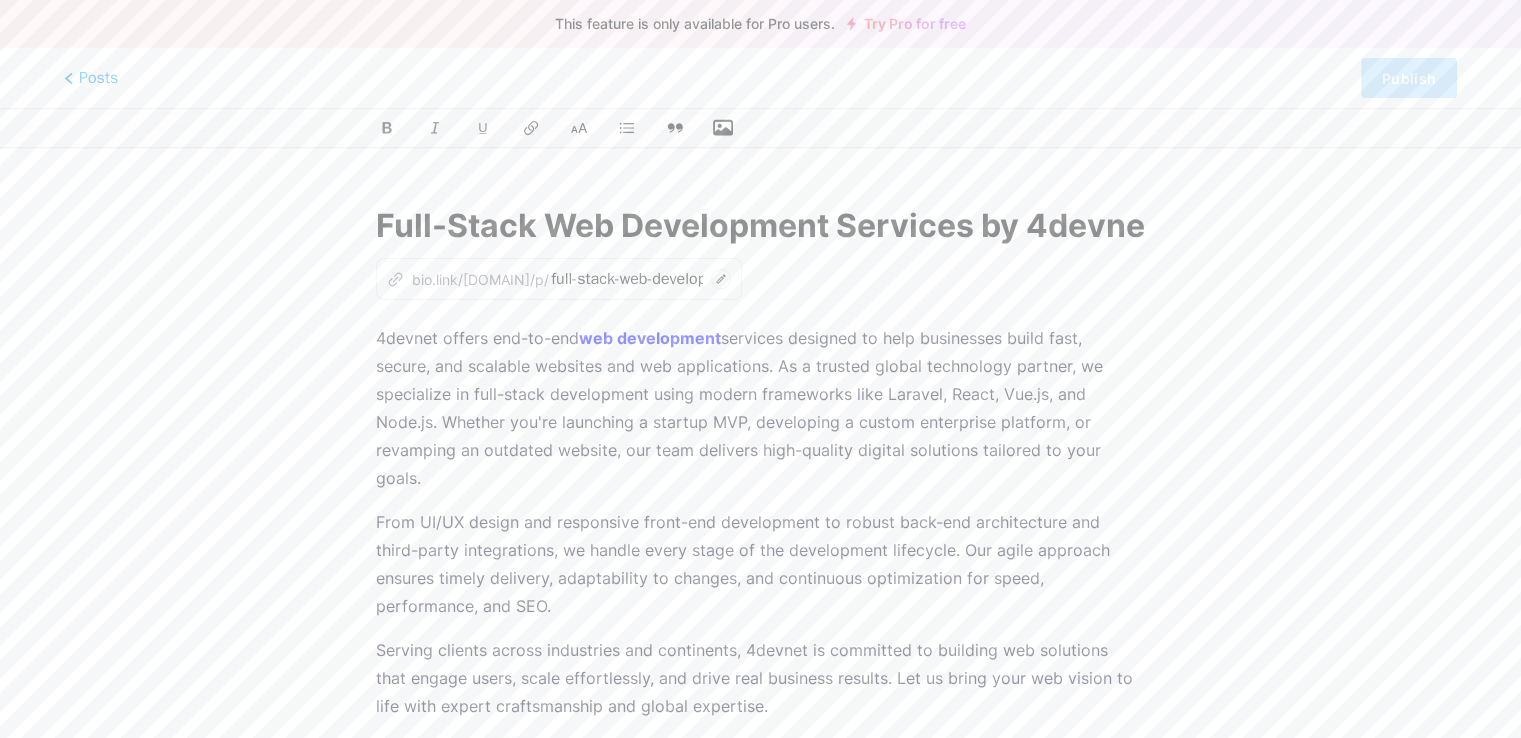 click on "Try Pro for free" at bounding box center [906, 24] 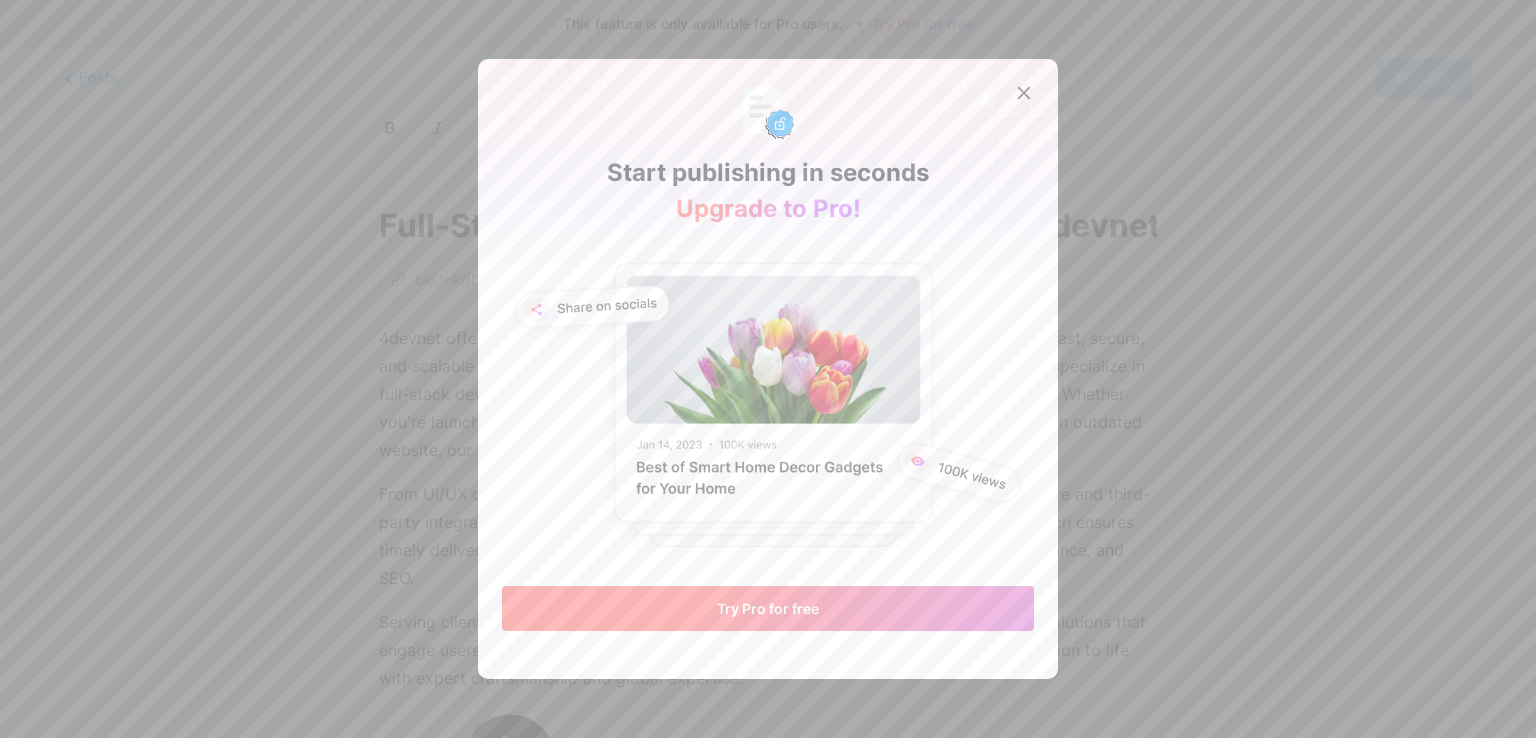 click on "Try Pro for free" at bounding box center (768, 608) 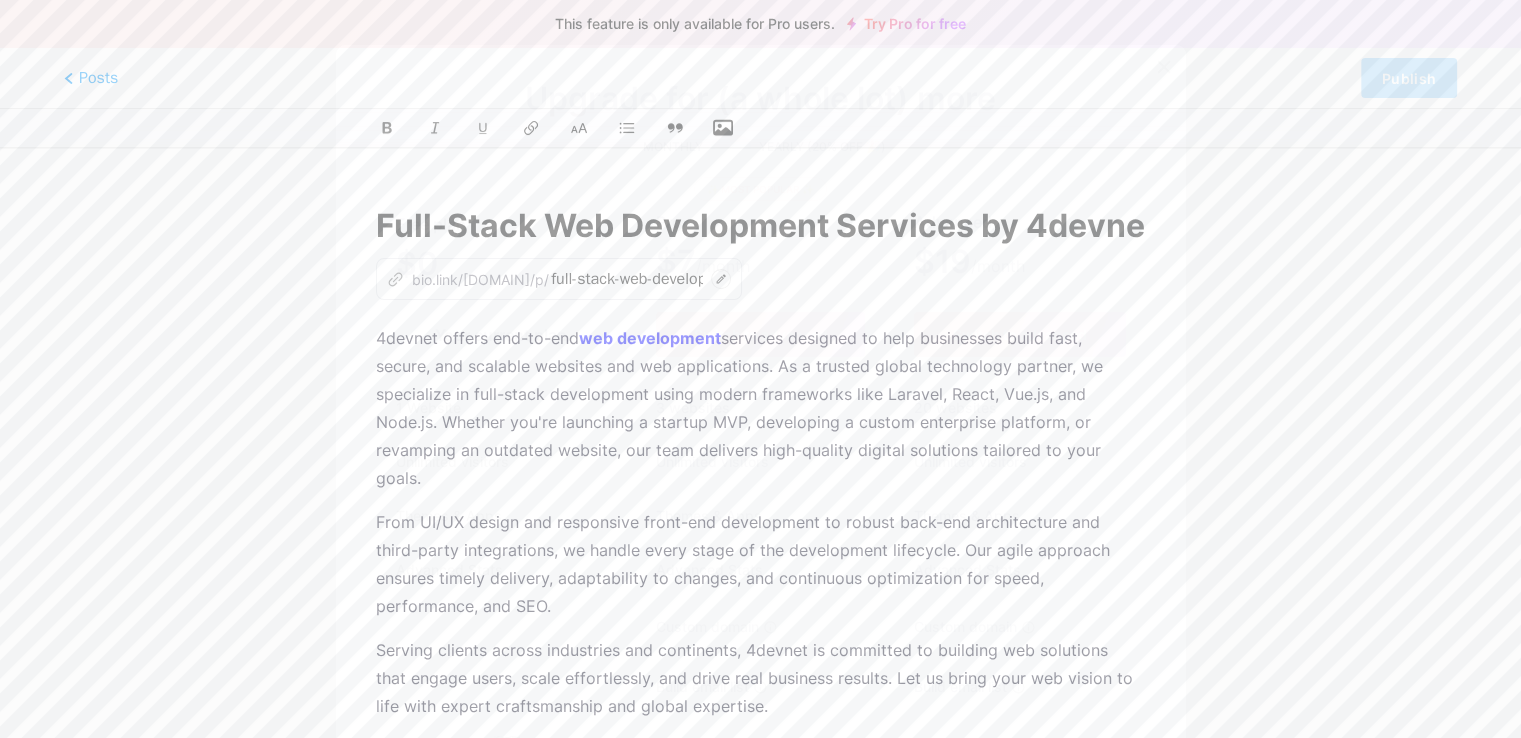 click on "Your current plan" at bounding box center (501, 334) 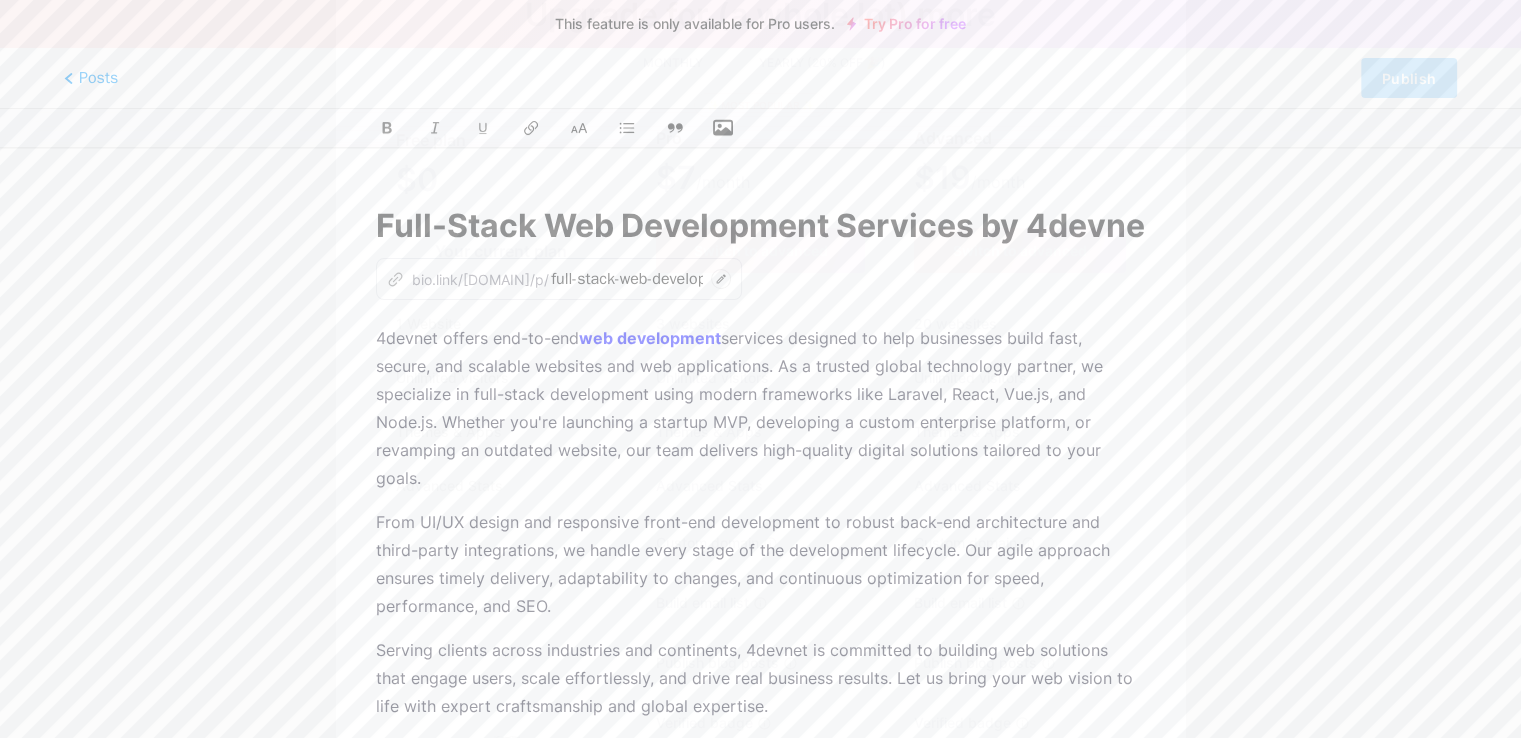 scroll, scrollTop: 0, scrollLeft: 0, axis: both 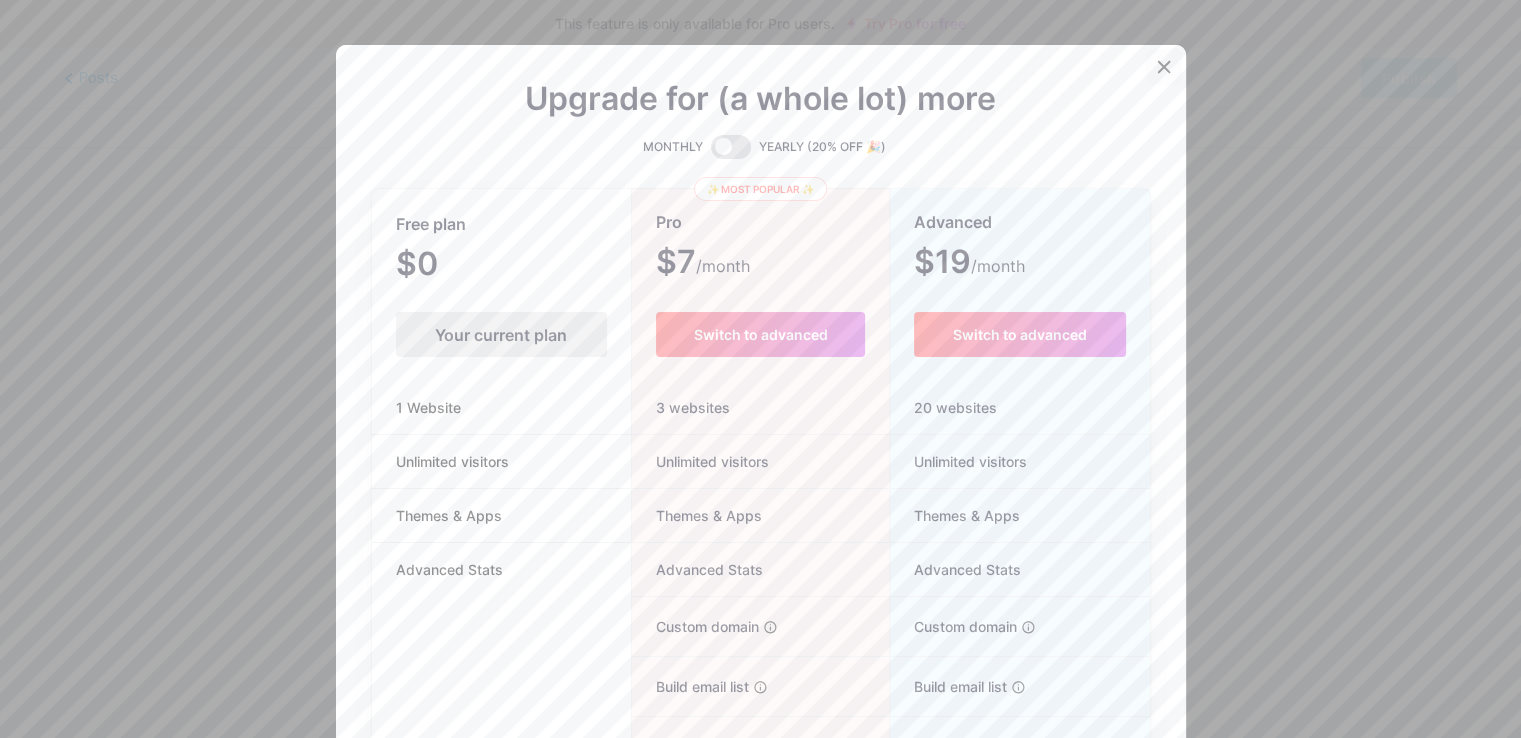 click at bounding box center (1164, 67) 